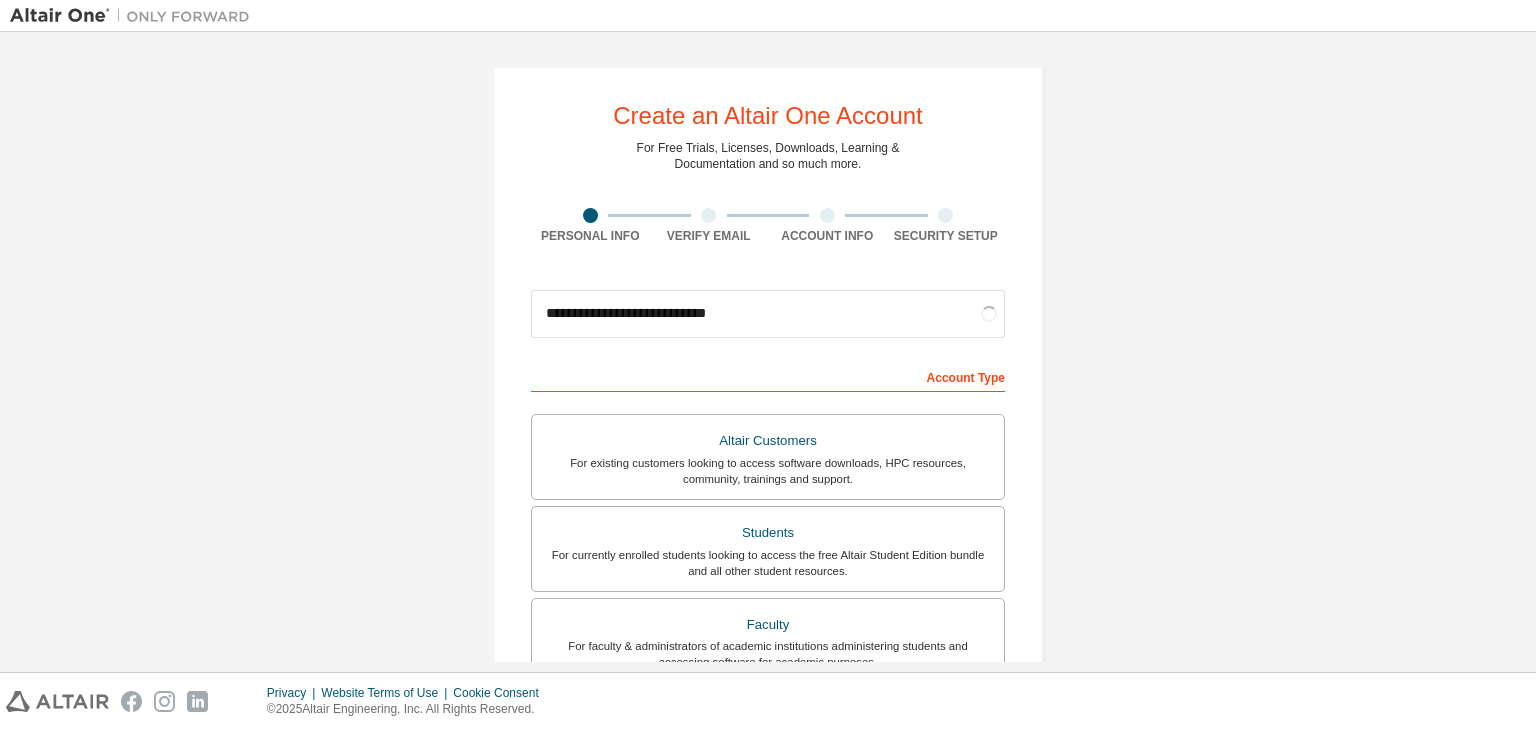 scroll, scrollTop: 0, scrollLeft: 0, axis: both 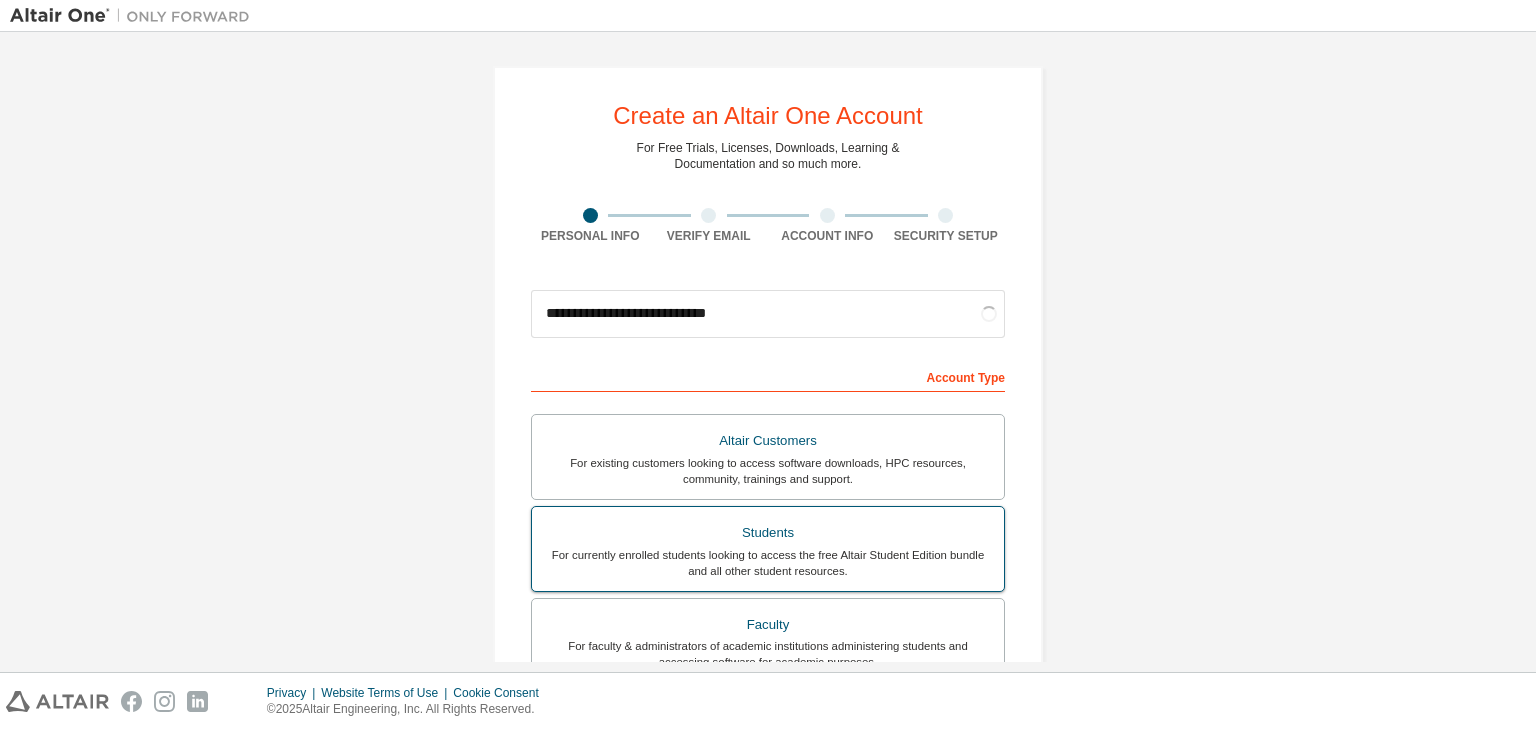 click on "Students" at bounding box center [768, 533] 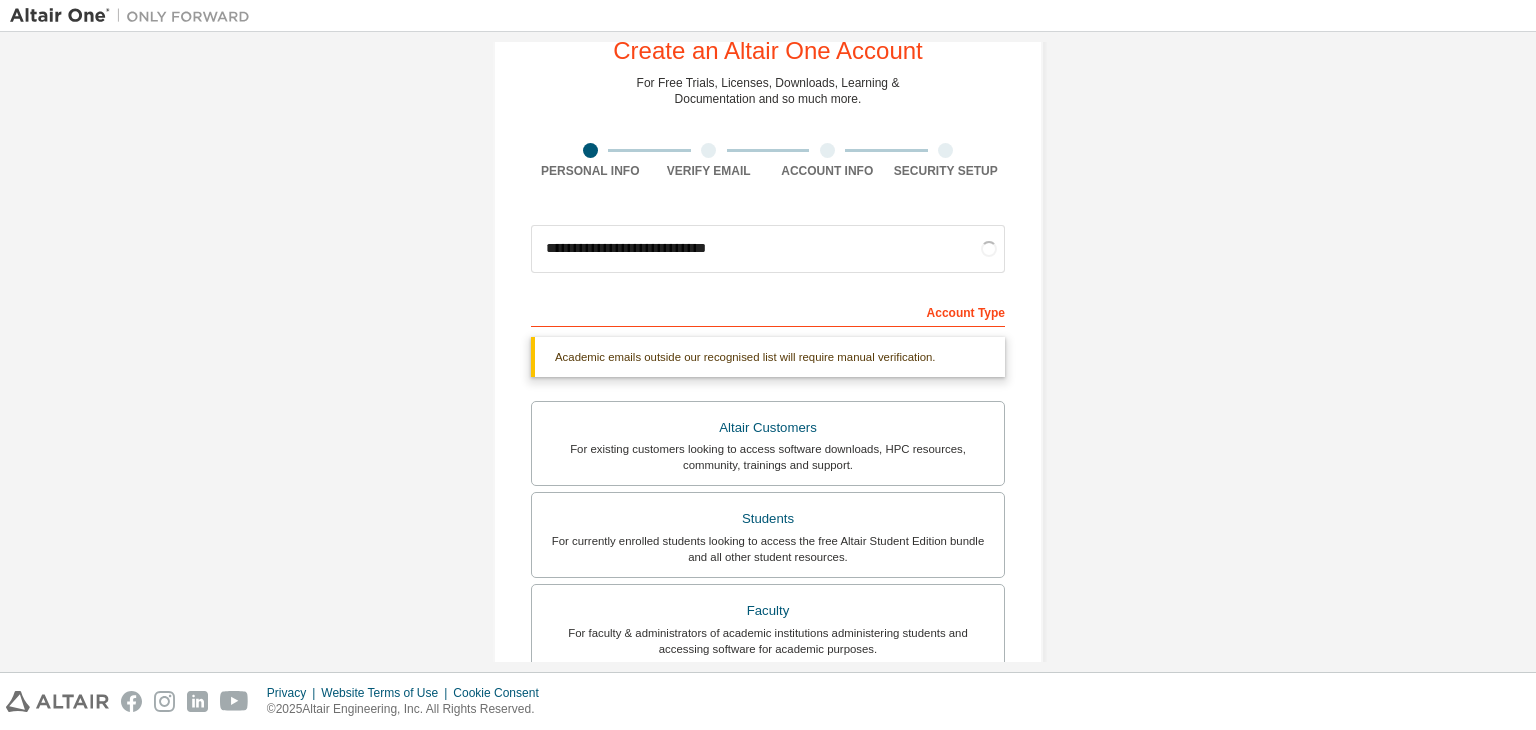 scroll, scrollTop: 0, scrollLeft: 0, axis: both 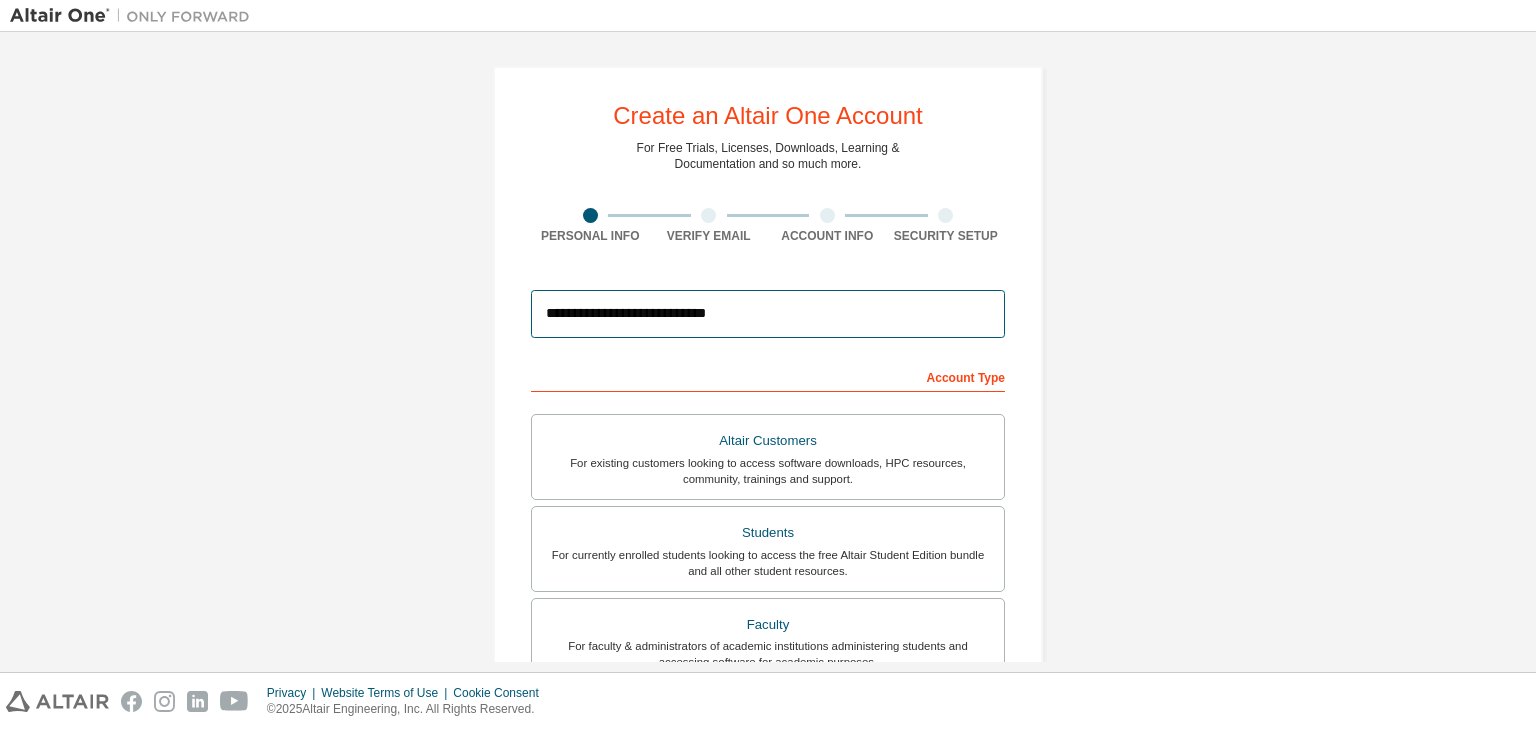 click on "**********" at bounding box center [768, 314] 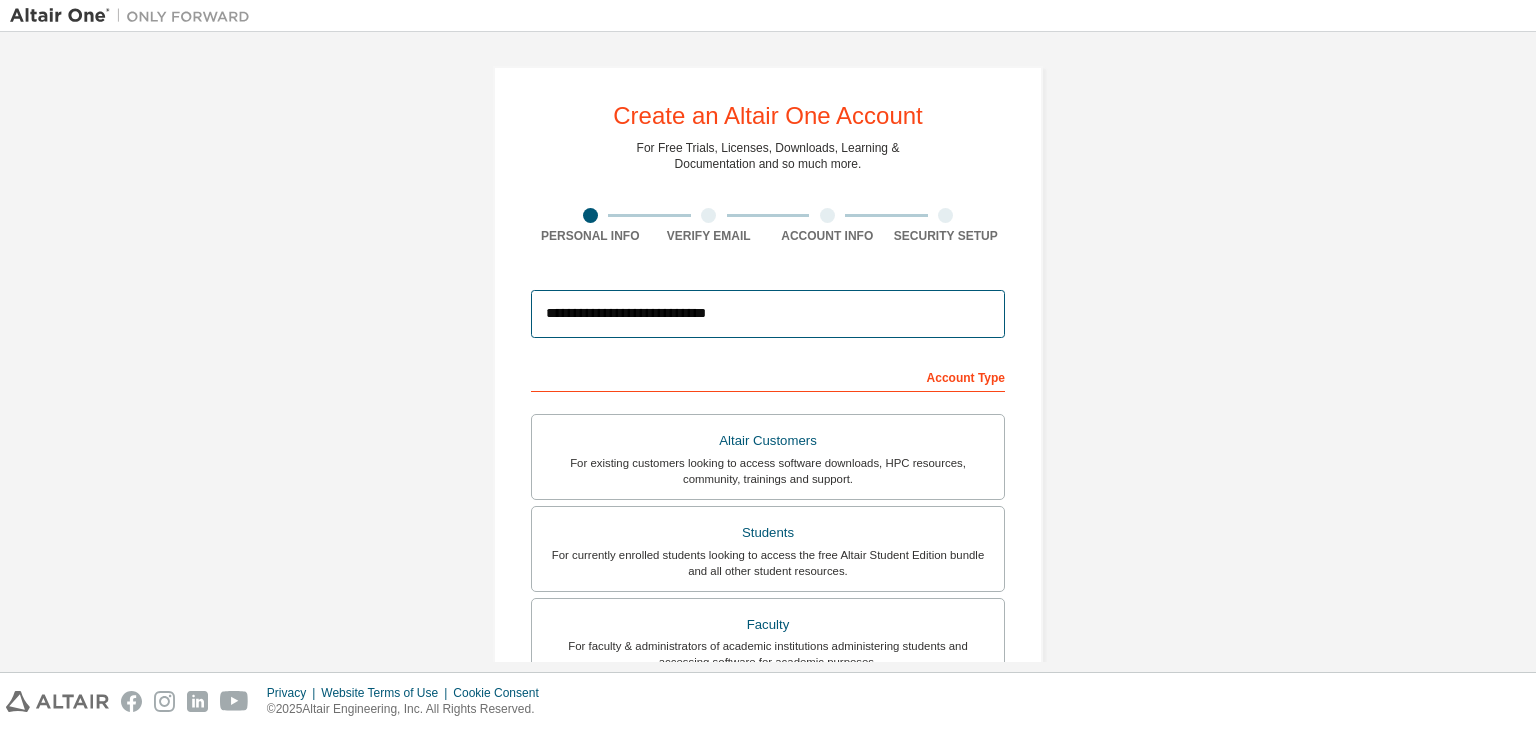 click on "**********" at bounding box center (768, 314) 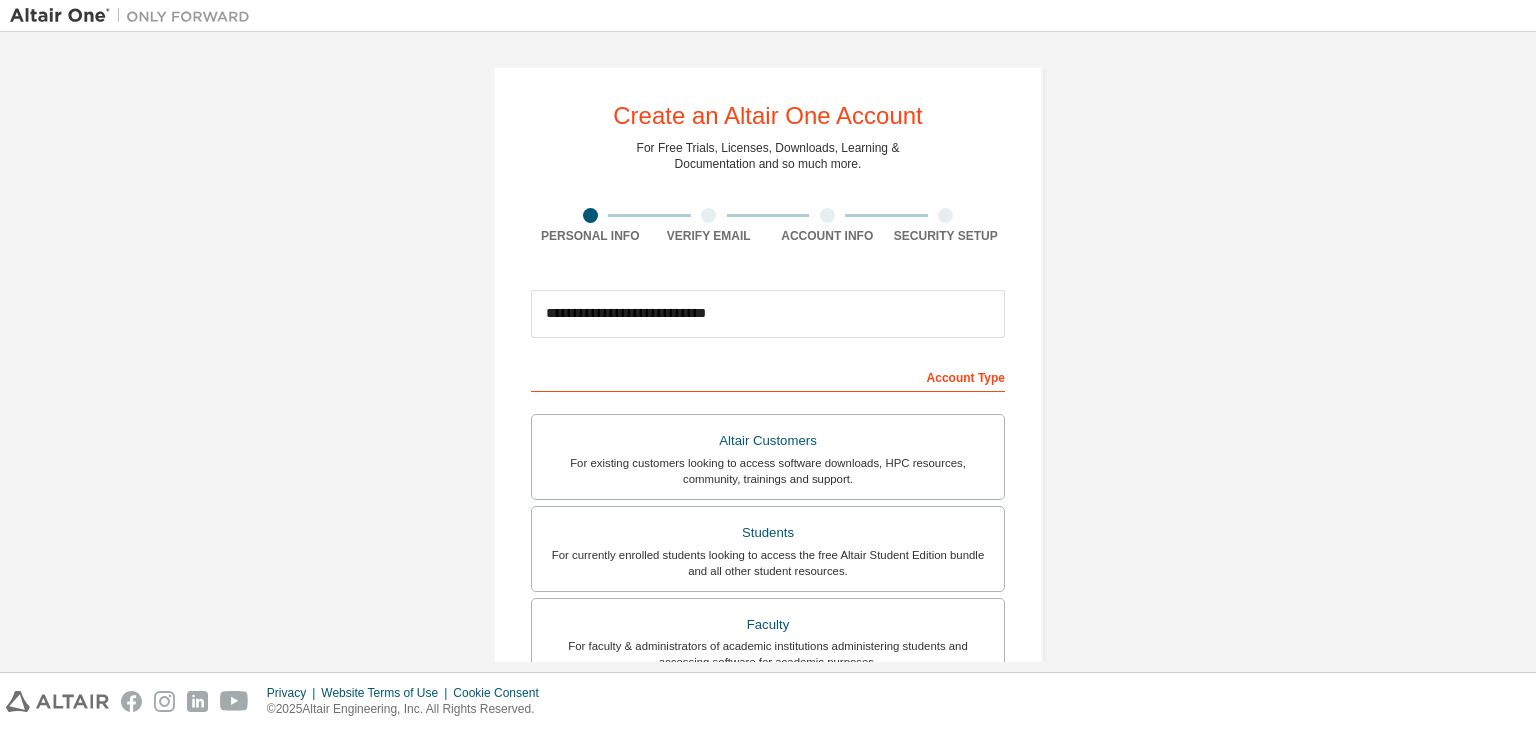 click on "**********" at bounding box center (768, 571) 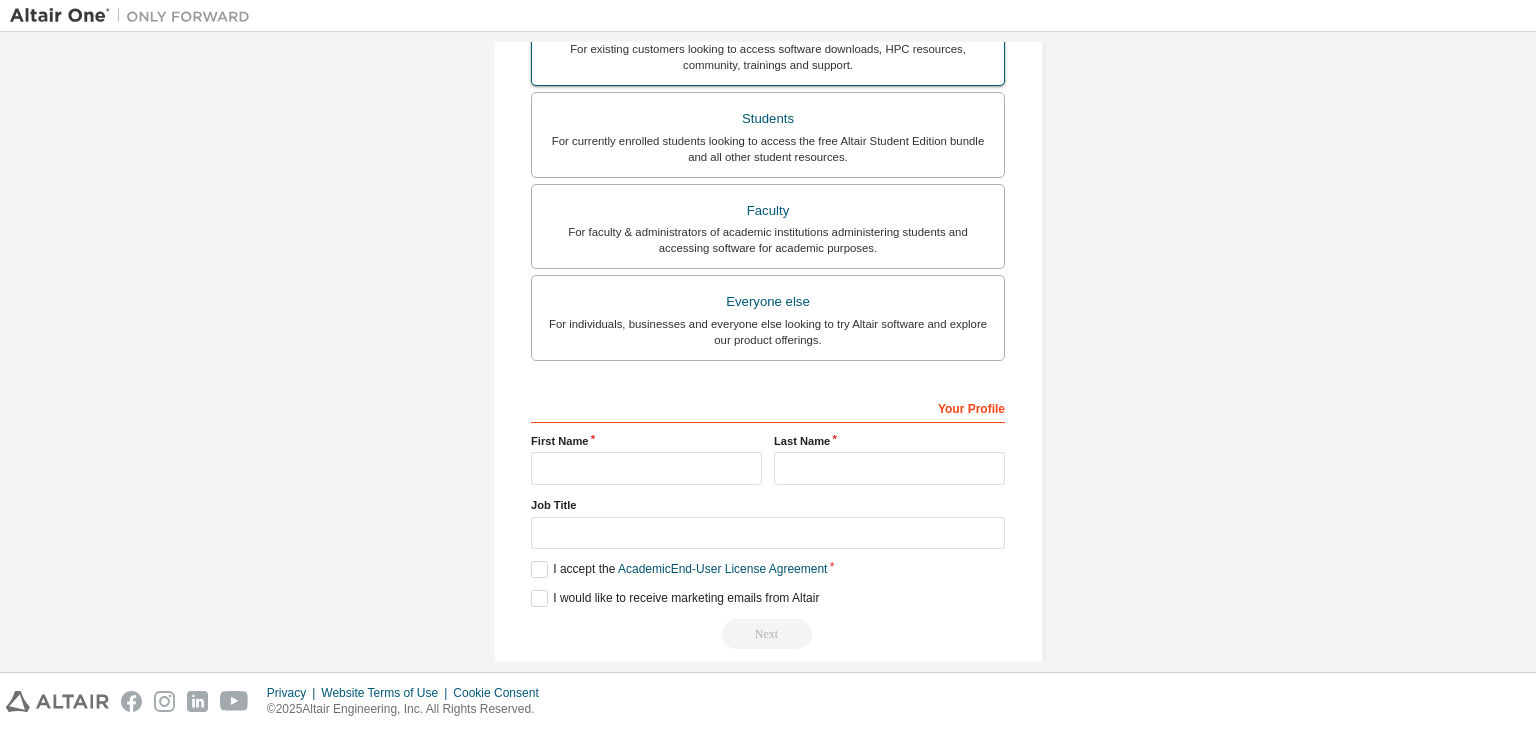 scroll, scrollTop: 435, scrollLeft: 0, axis: vertical 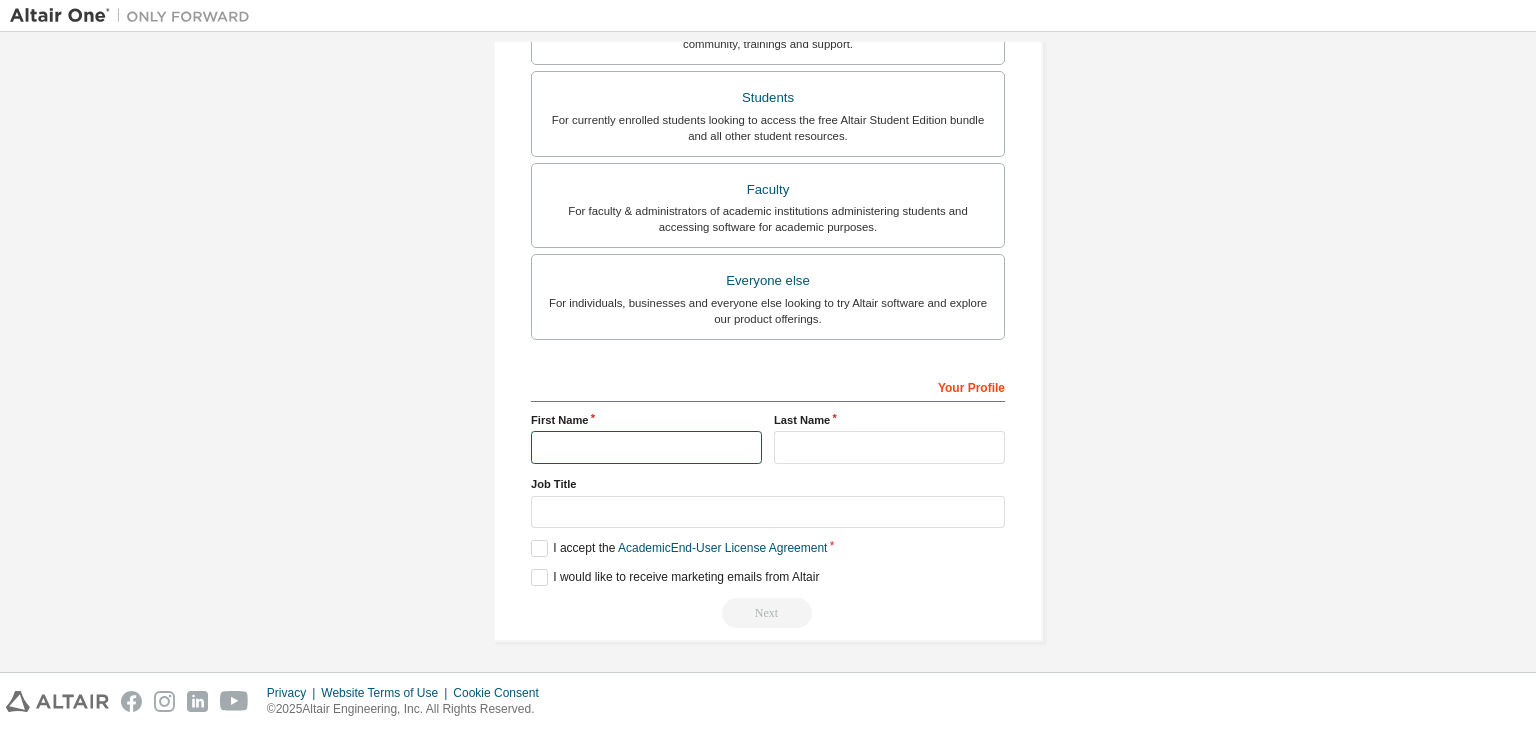click at bounding box center (646, 447) 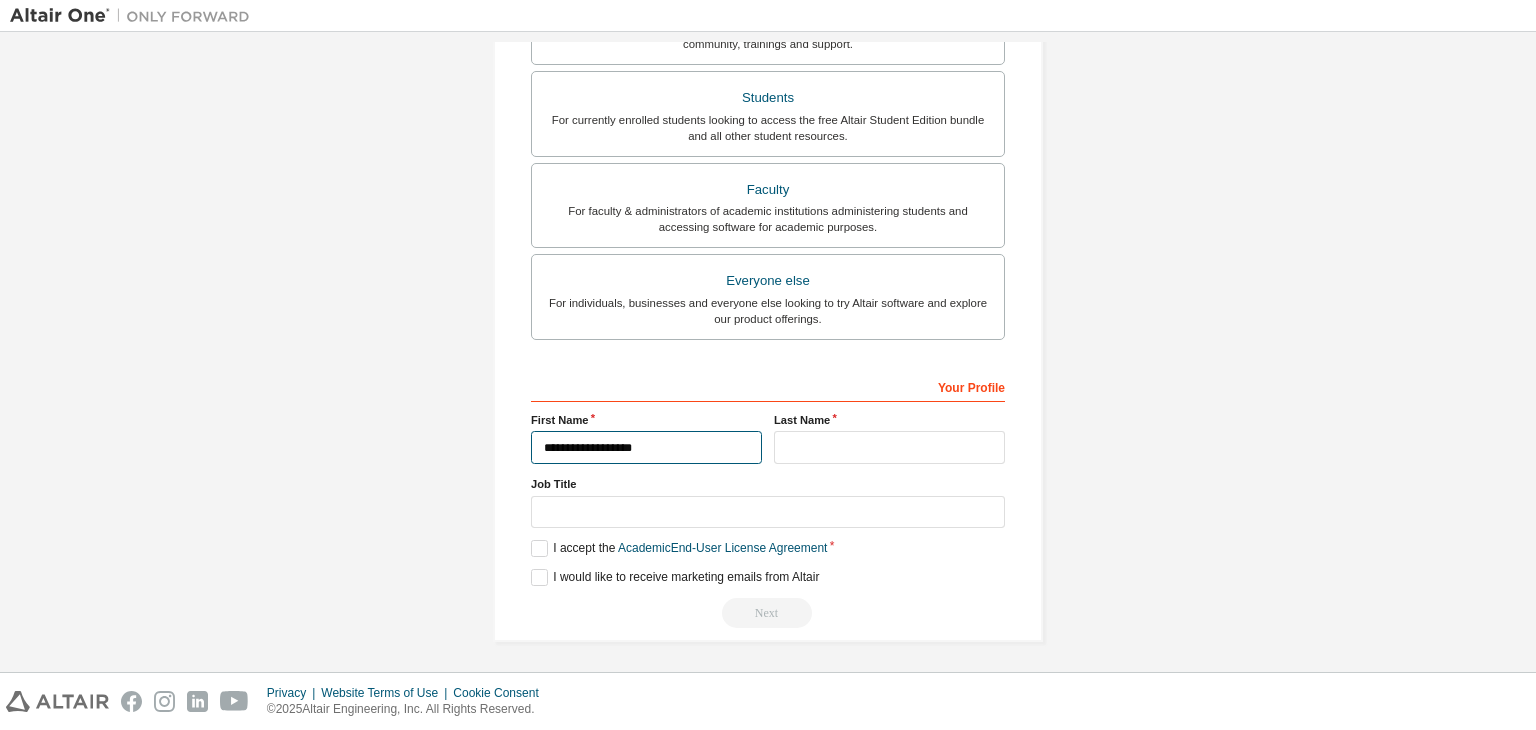type on "**********" 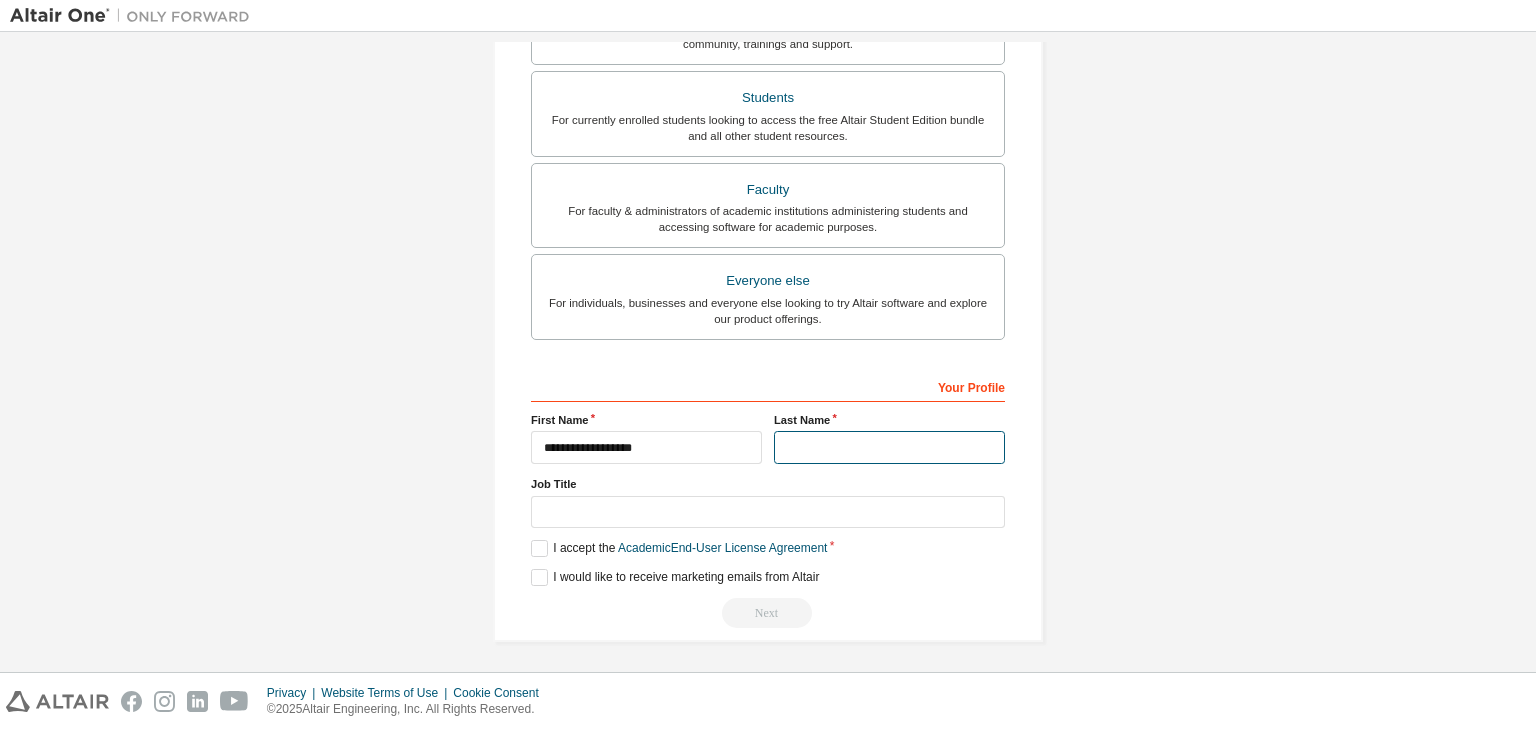 click at bounding box center [889, 447] 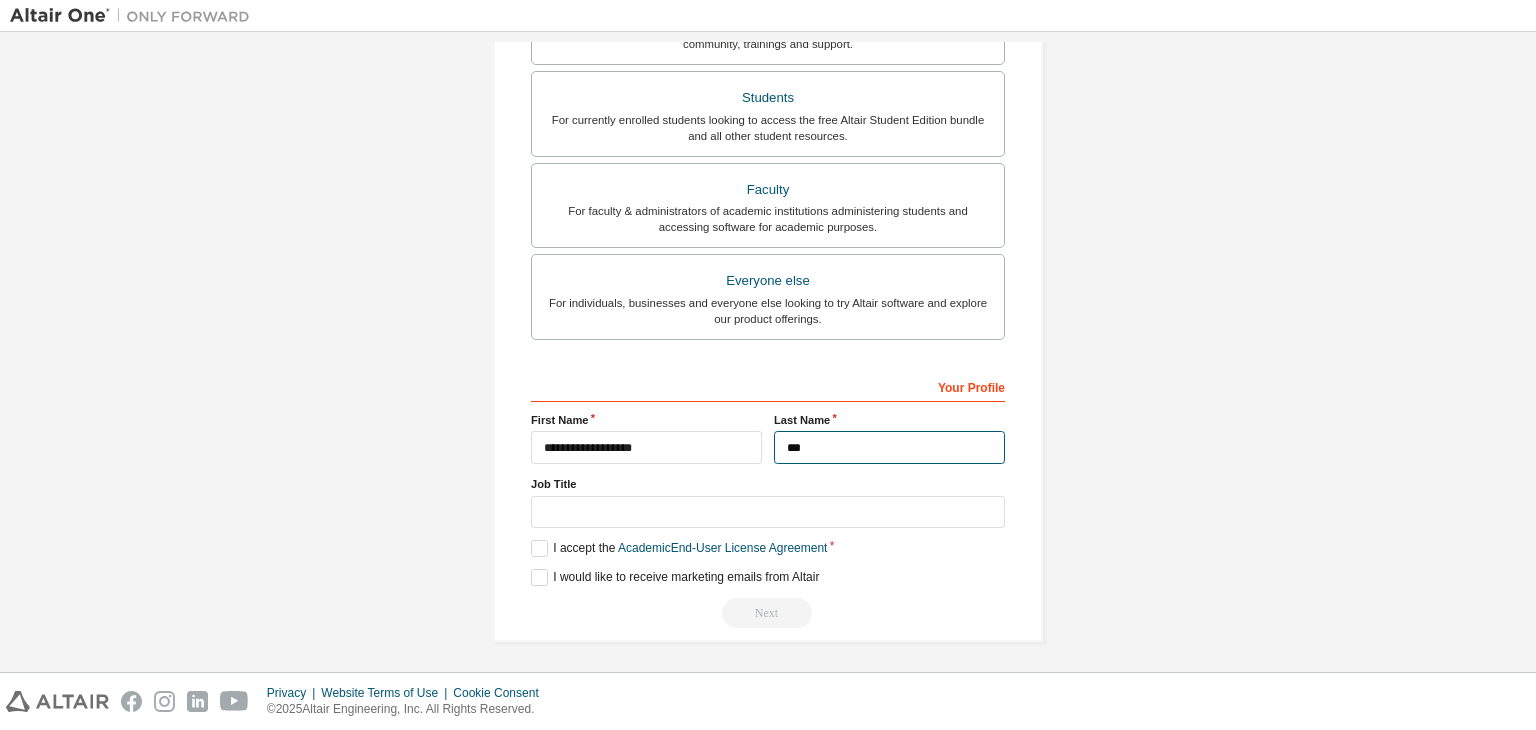 type on "***" 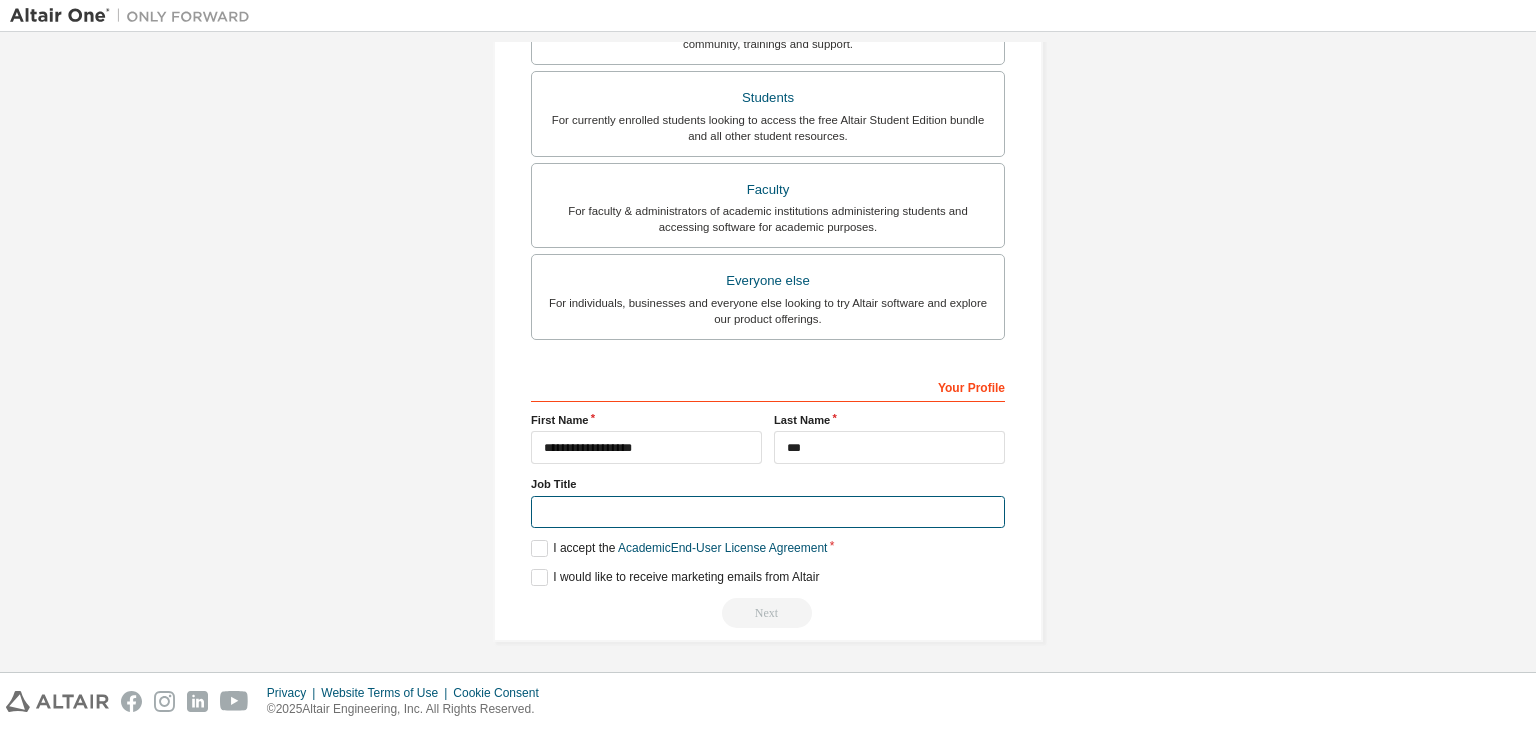 click at bounding box center [768, 512] 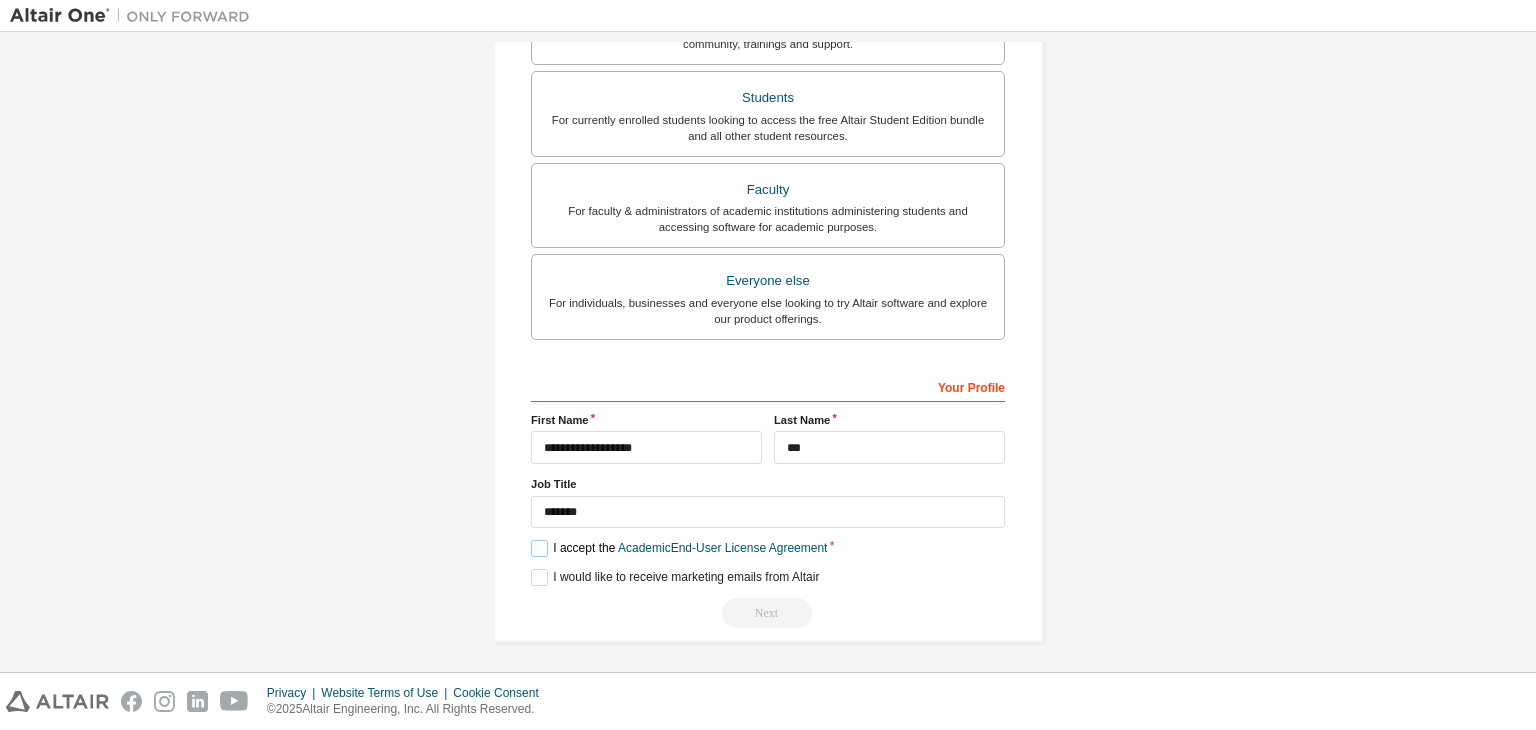 click on "I accept the   Academic   End-User License Agreement" at bounding box center (679, 548) 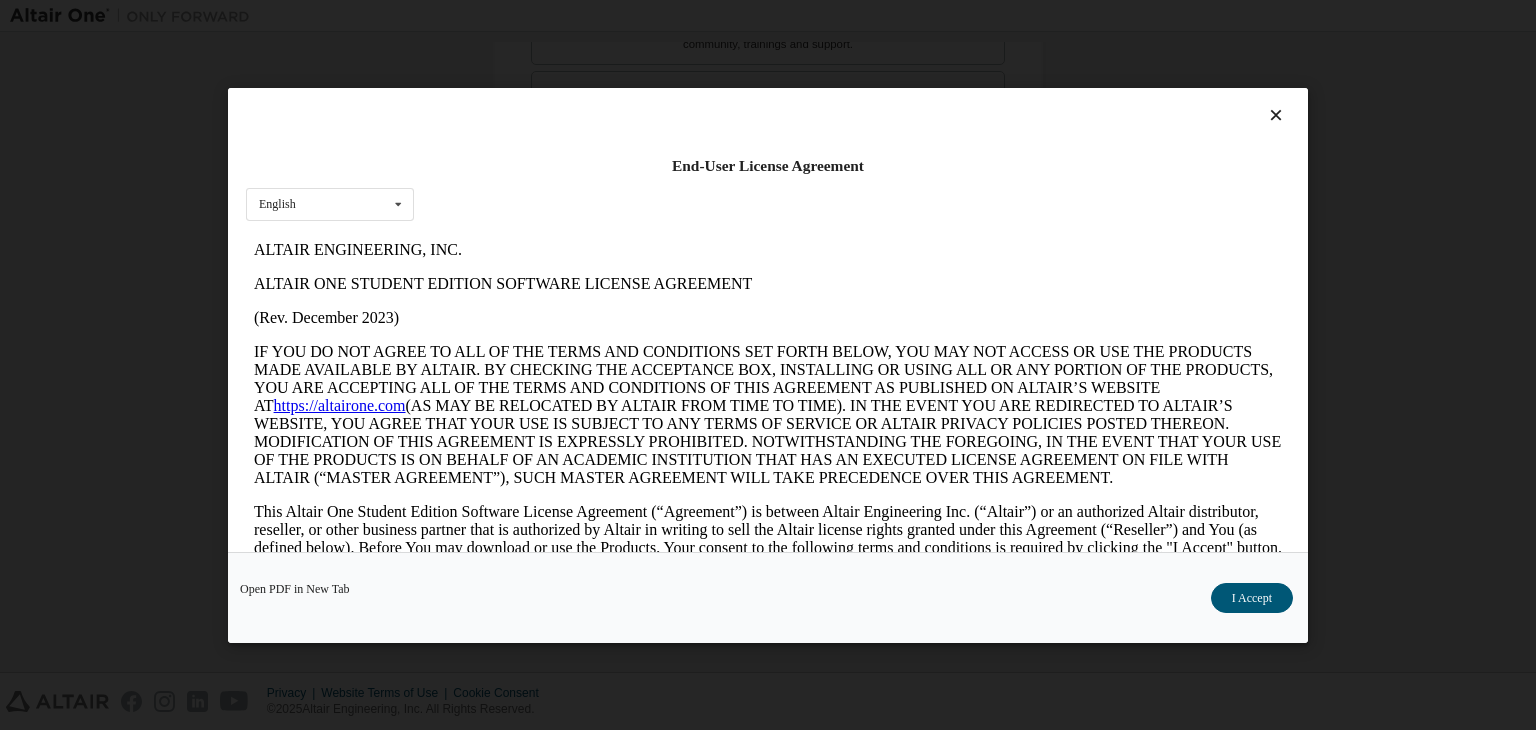 scroll, scrollTop: 0, scrollLeft: 0, axis: both 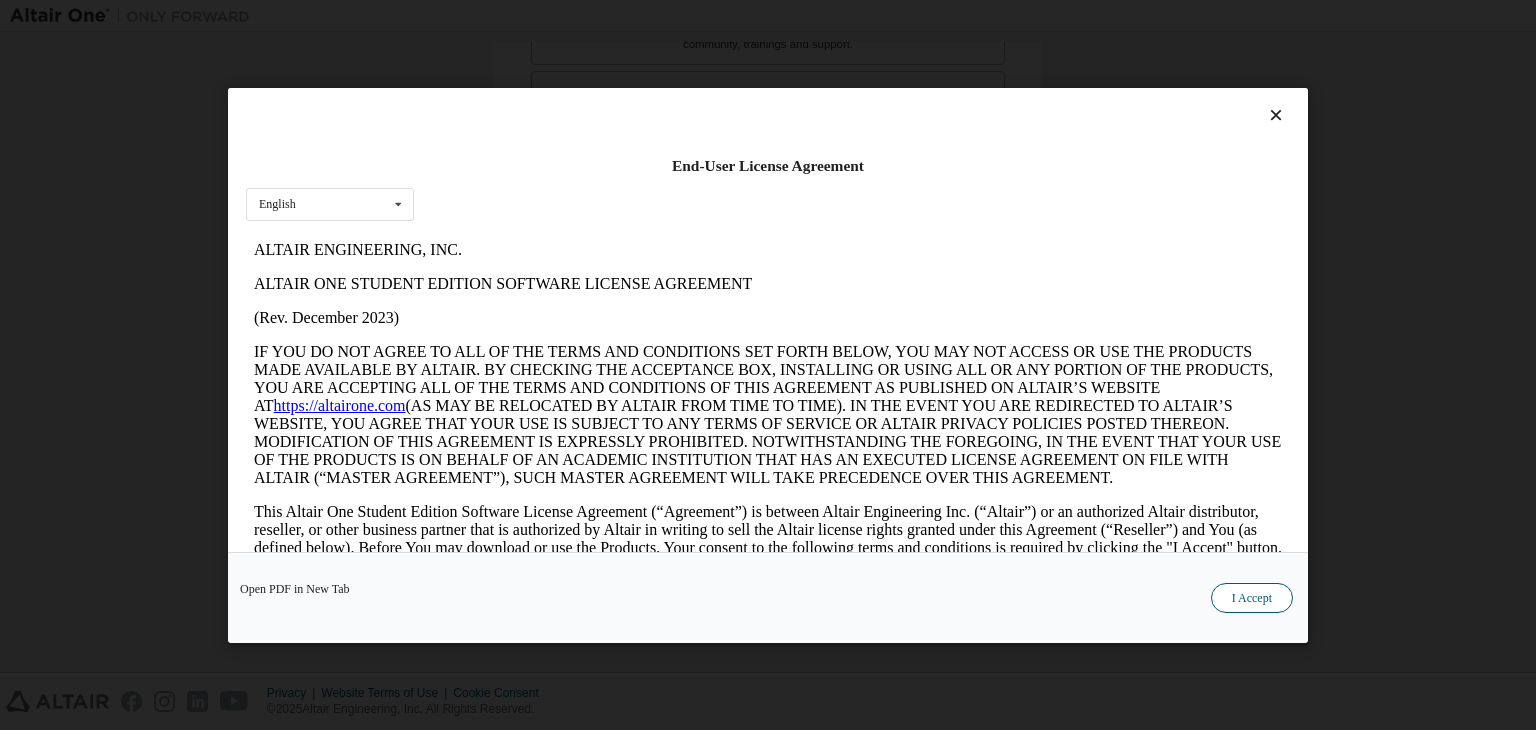 click on "I Accept" at bounding box center [1252, 598] 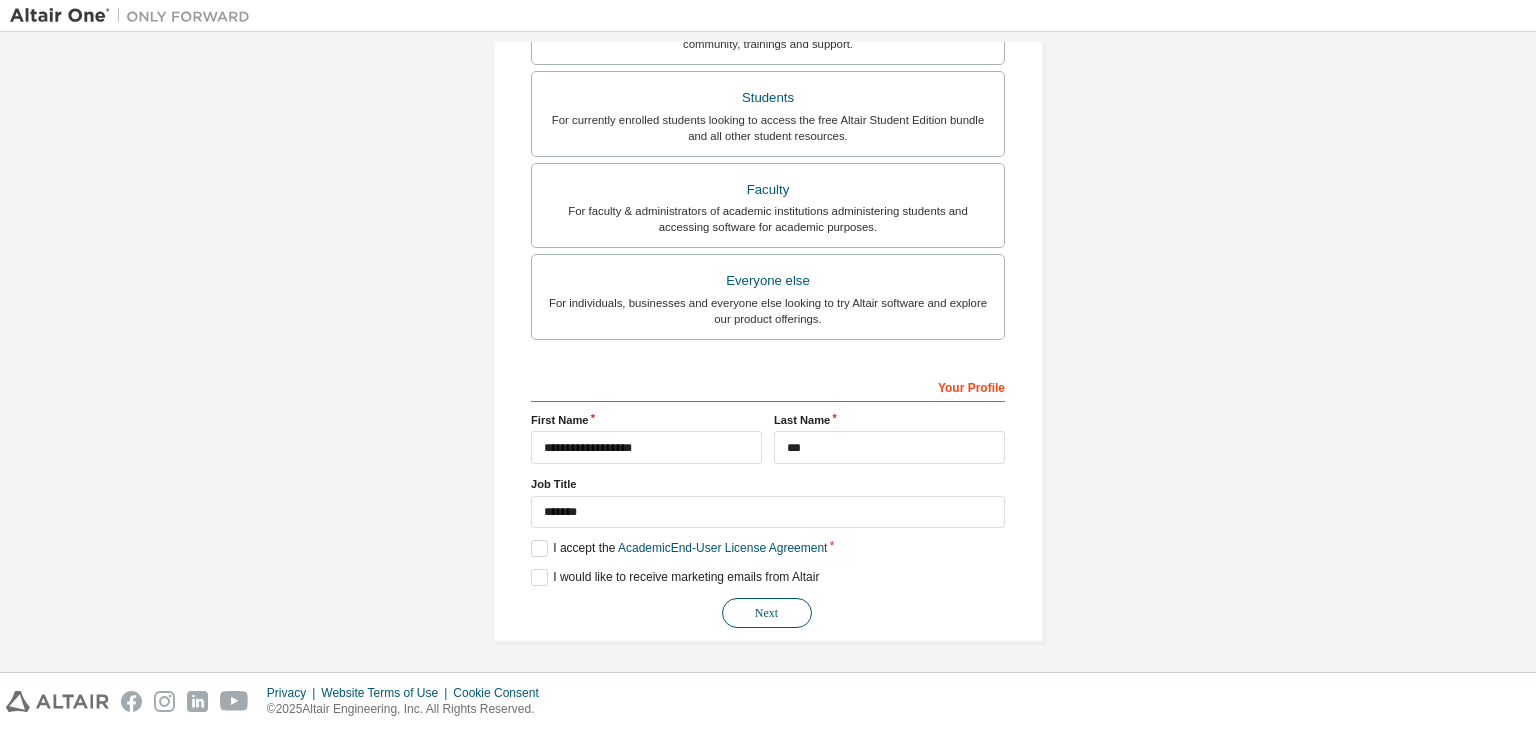 click on "Next" at bounding box center [767, 613] 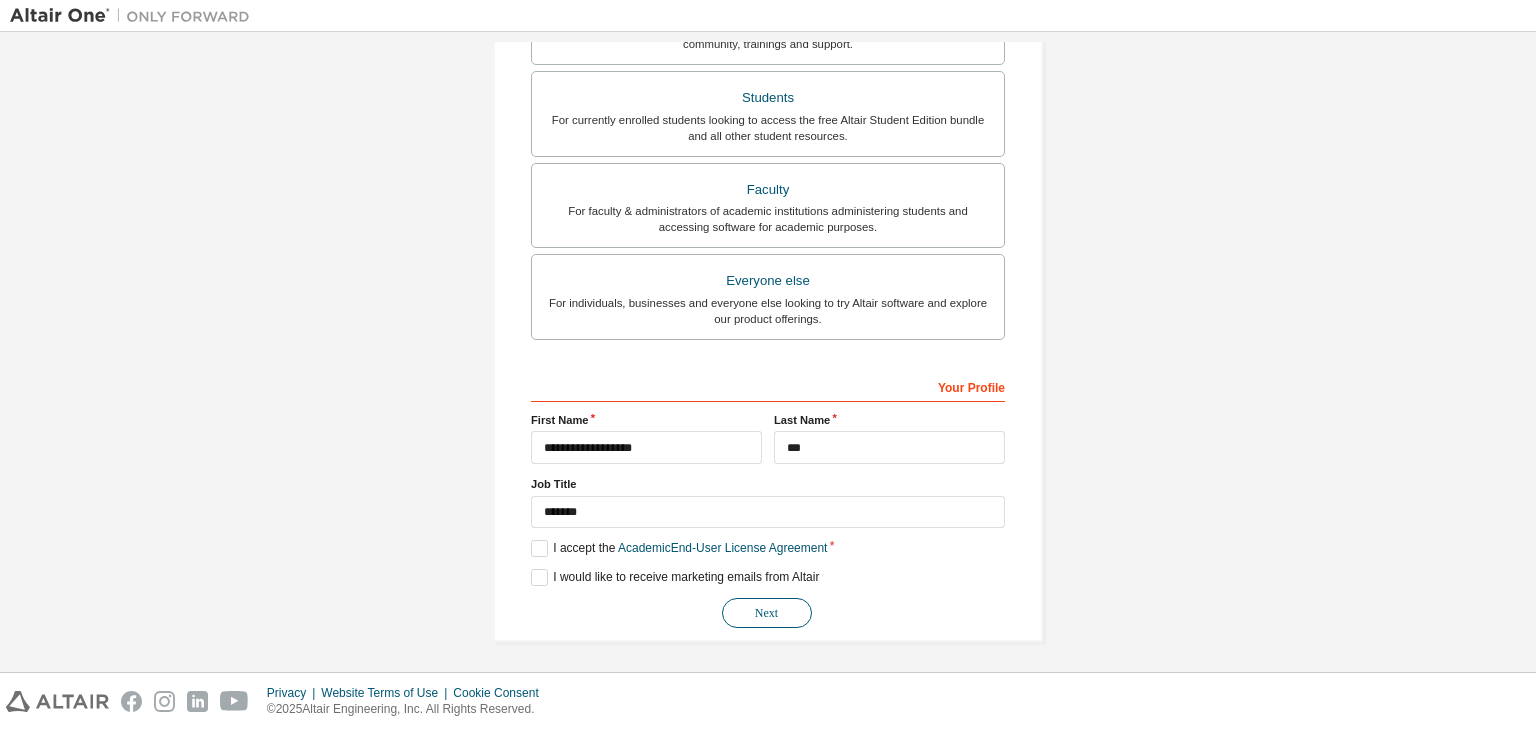 click on "Next" at bounding box center (767, 613) 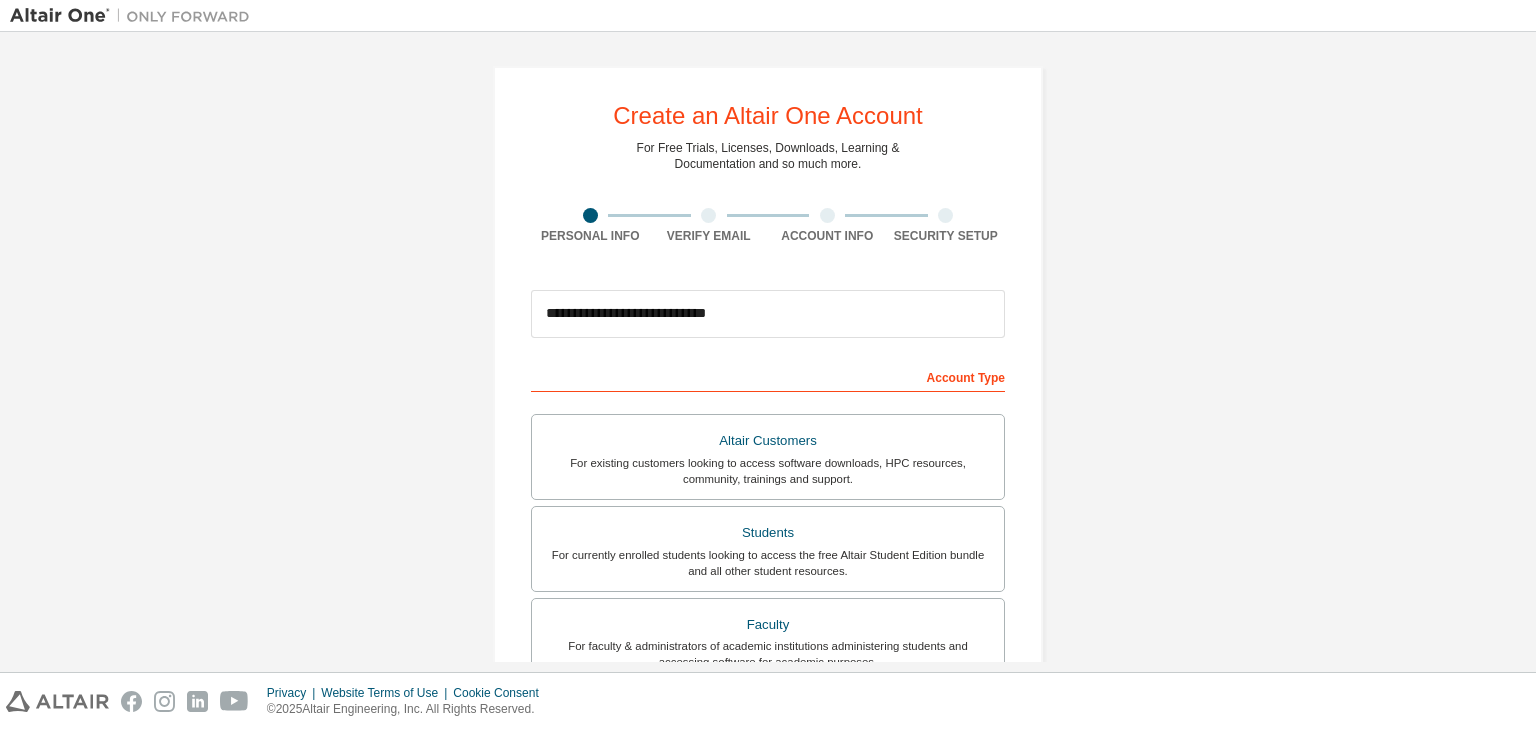 scroll, scrollTop: 435, scrollLeft: 0, axis: vertical 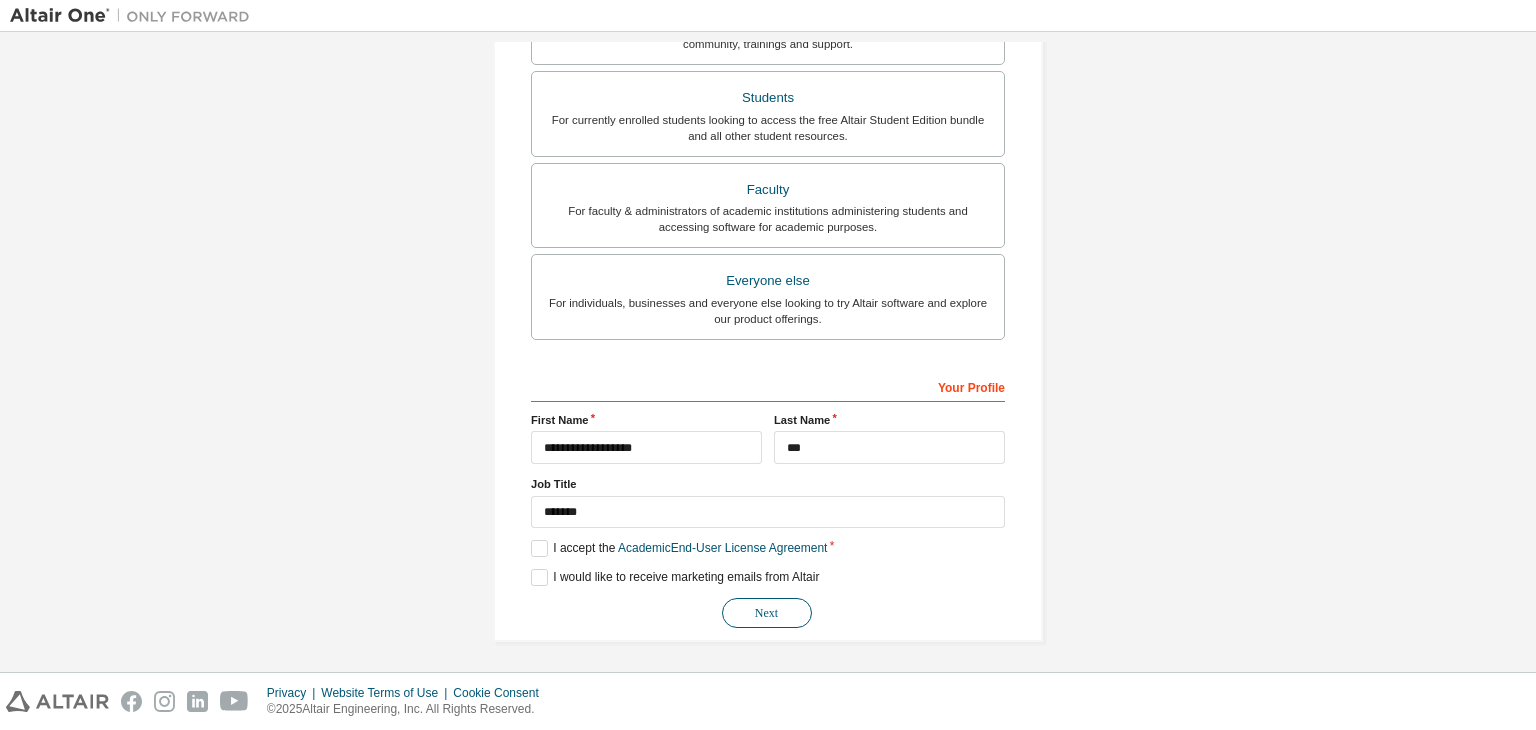 click on "Next" at bounding box center (767, 613) 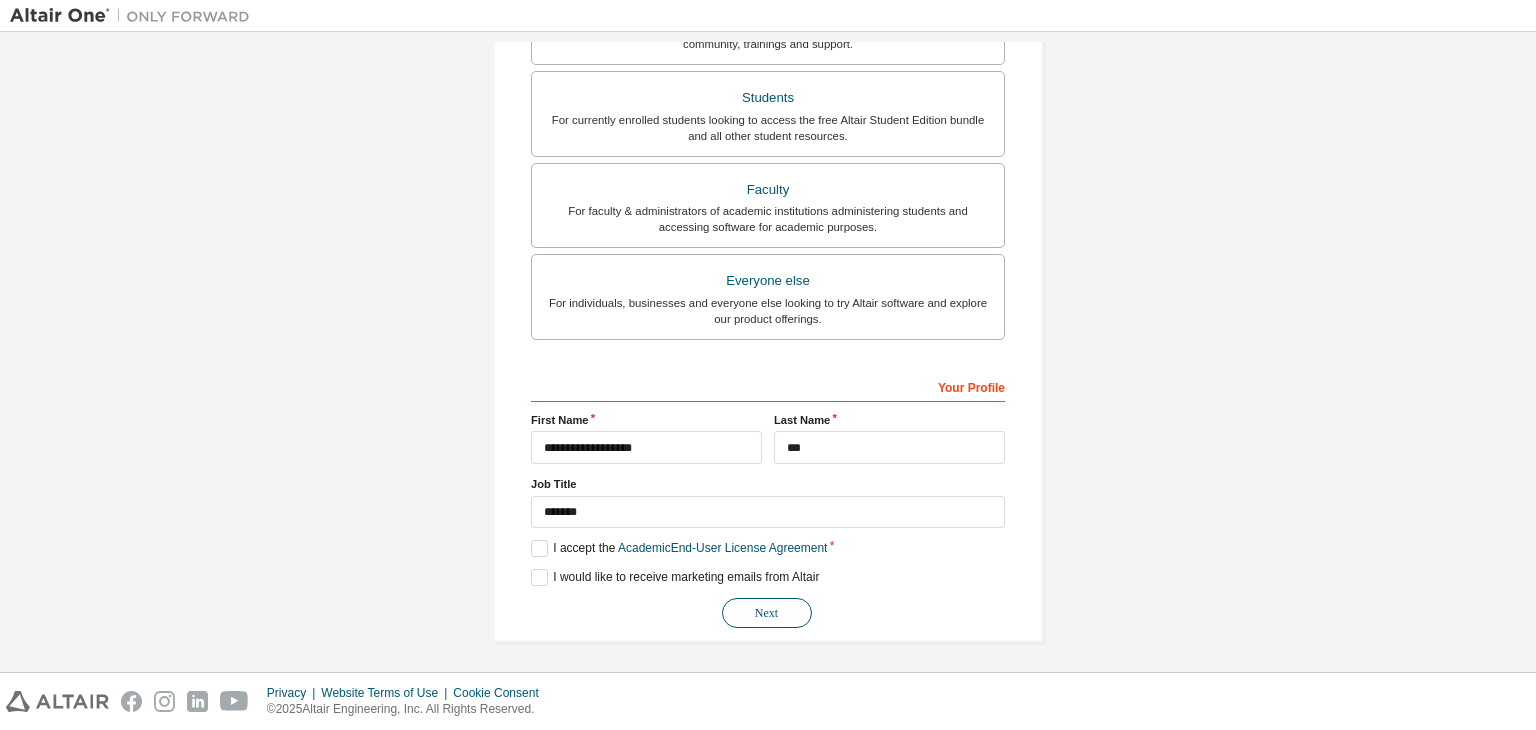 click on "Next" at bounding box center [767, 613] 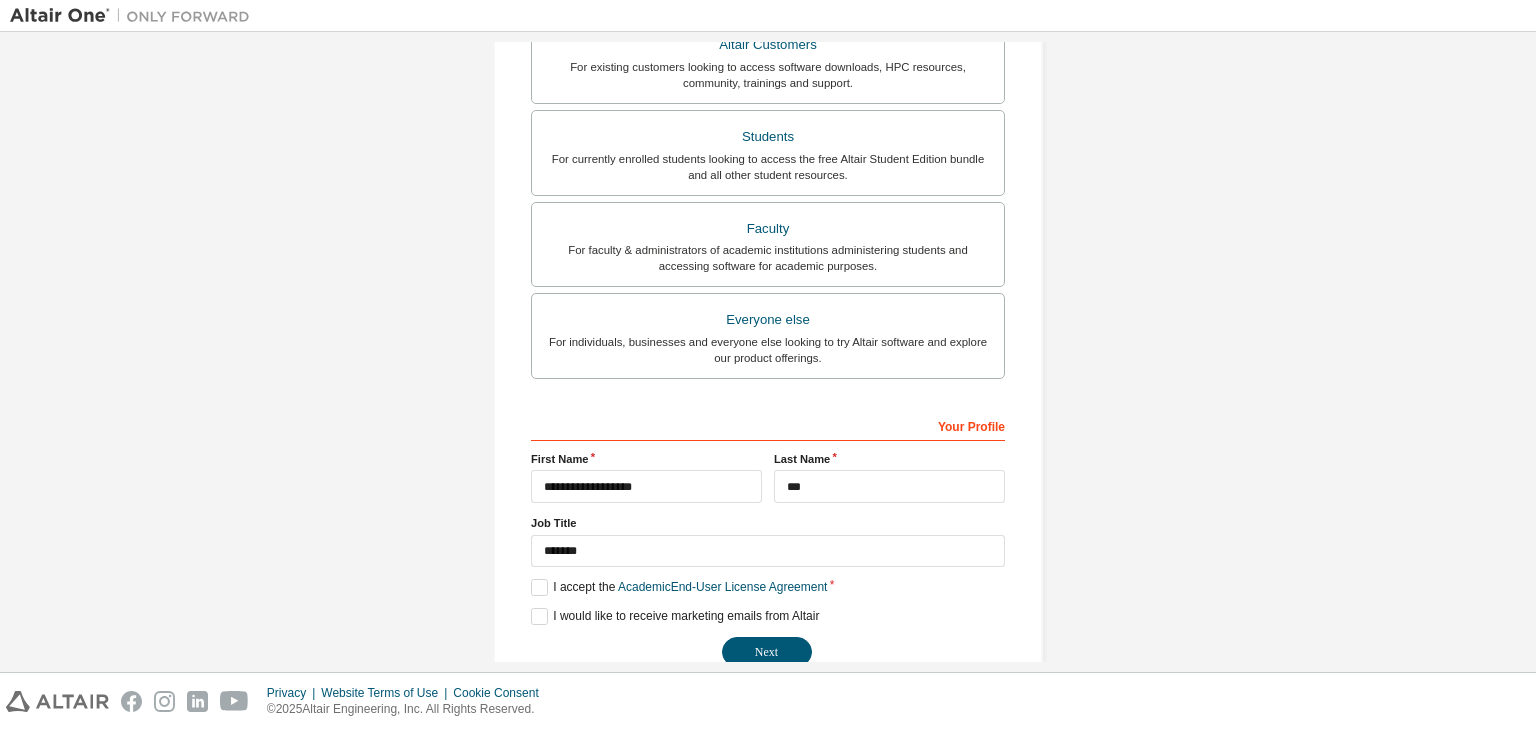 scroll, scrollTop: 435, scrollLeft: 0, axis: vertical 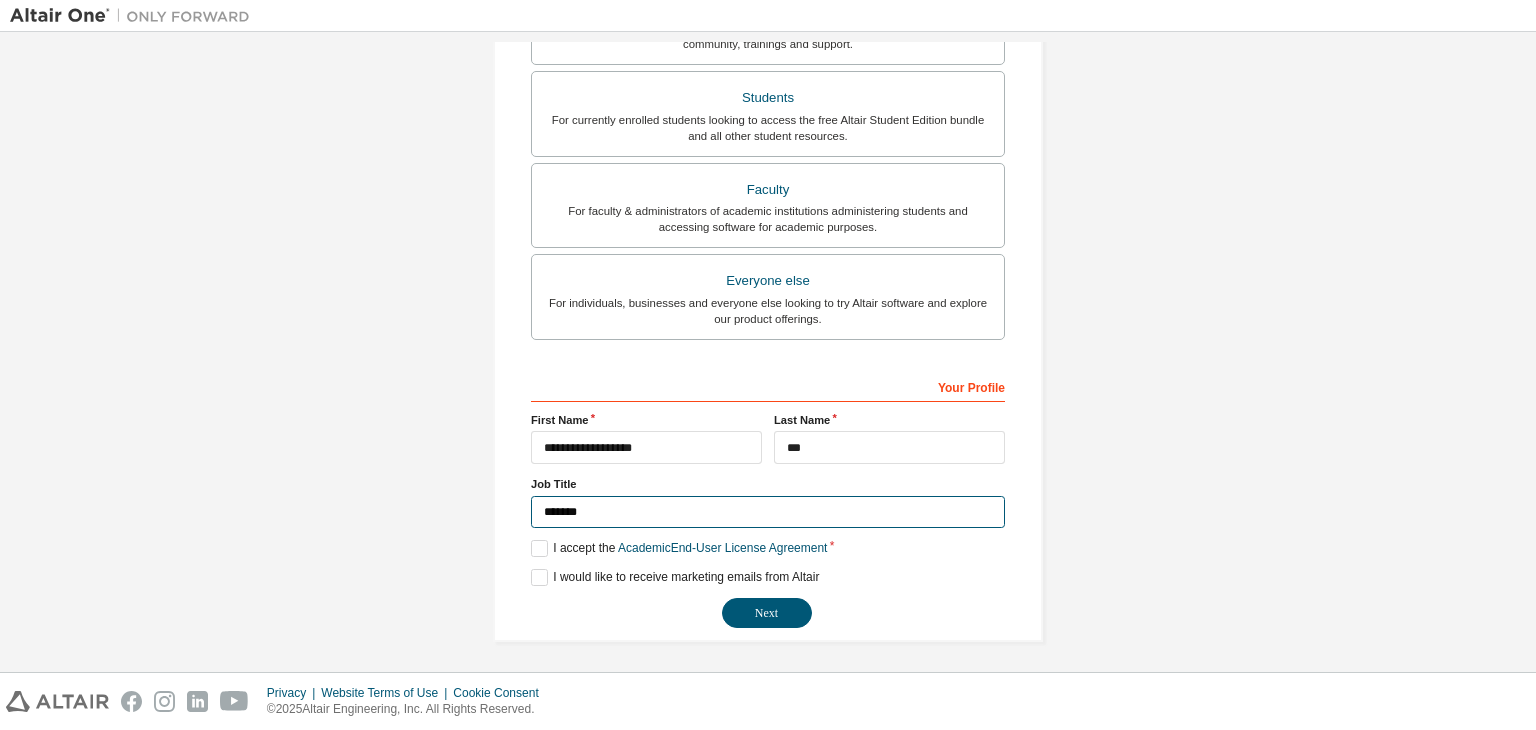 click on "*******" at bounding box center (768, 512) 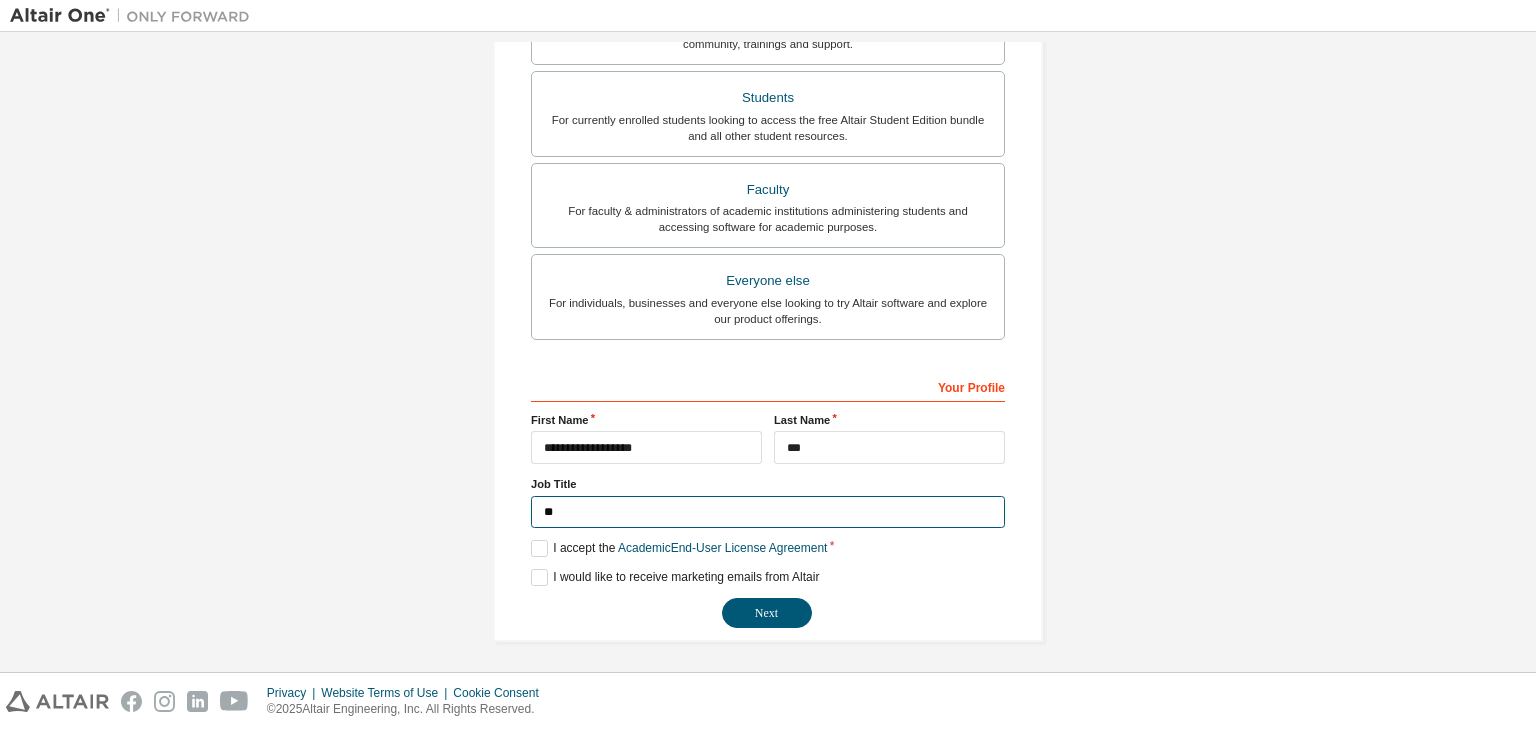 type on "*" 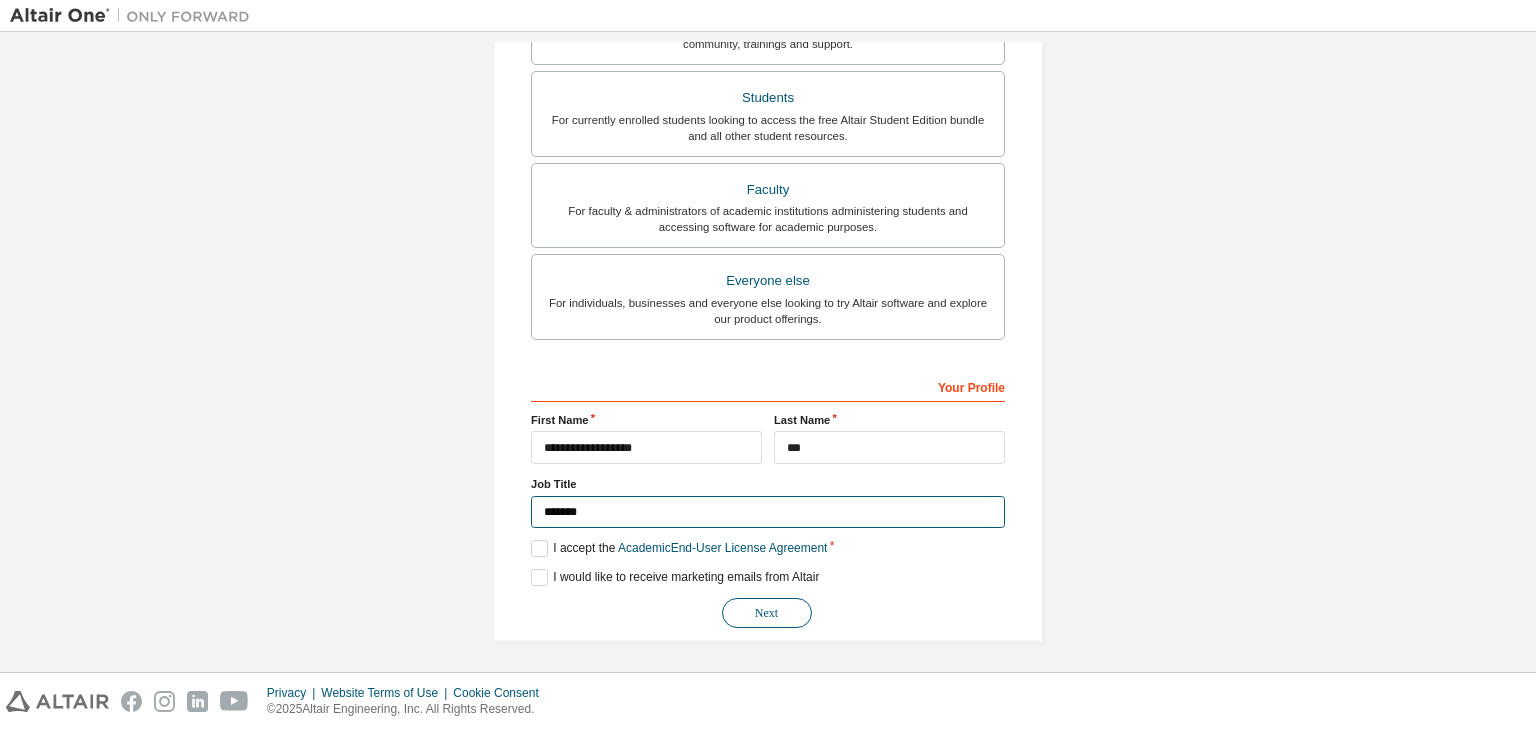 type on "*******" 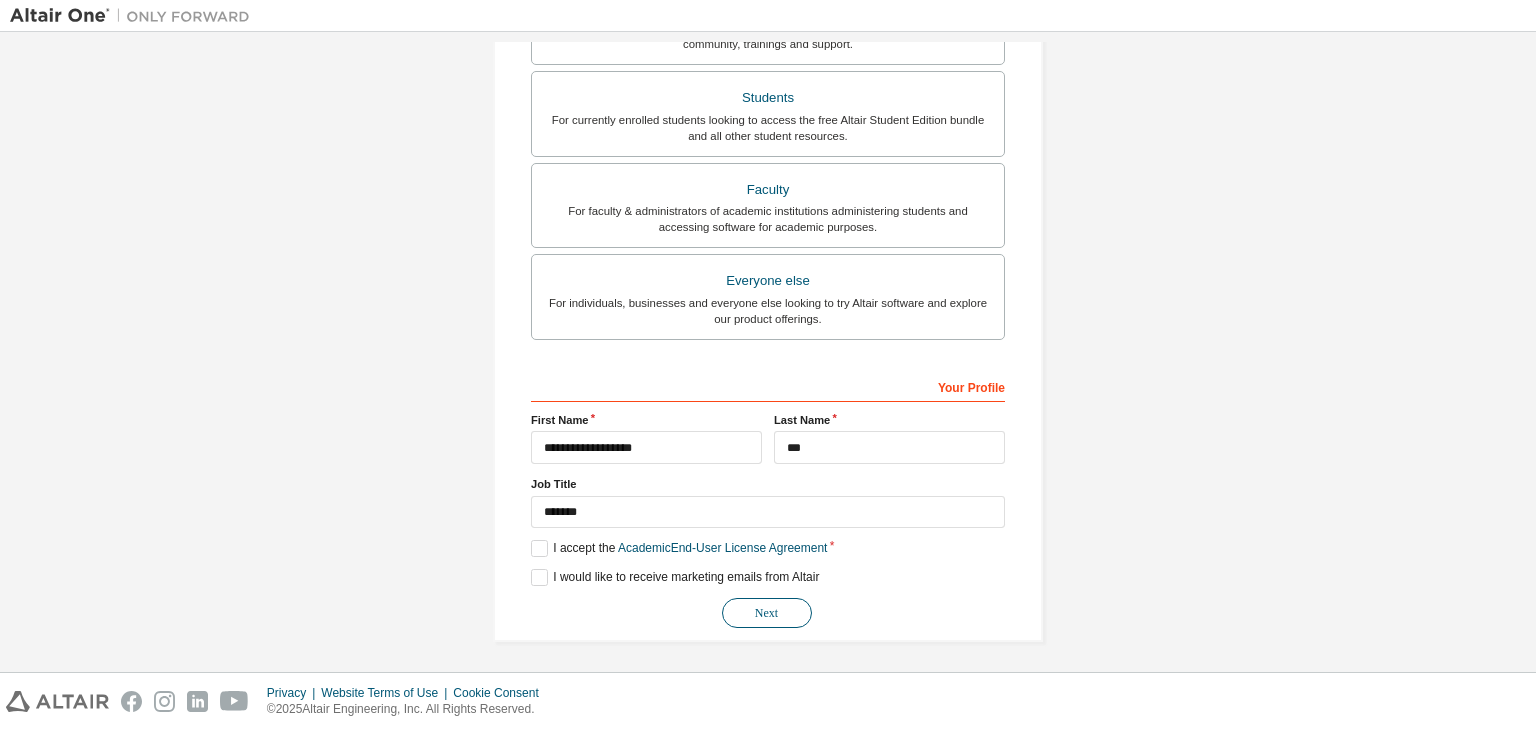 click on "Next" at bounding box center (767, 613) 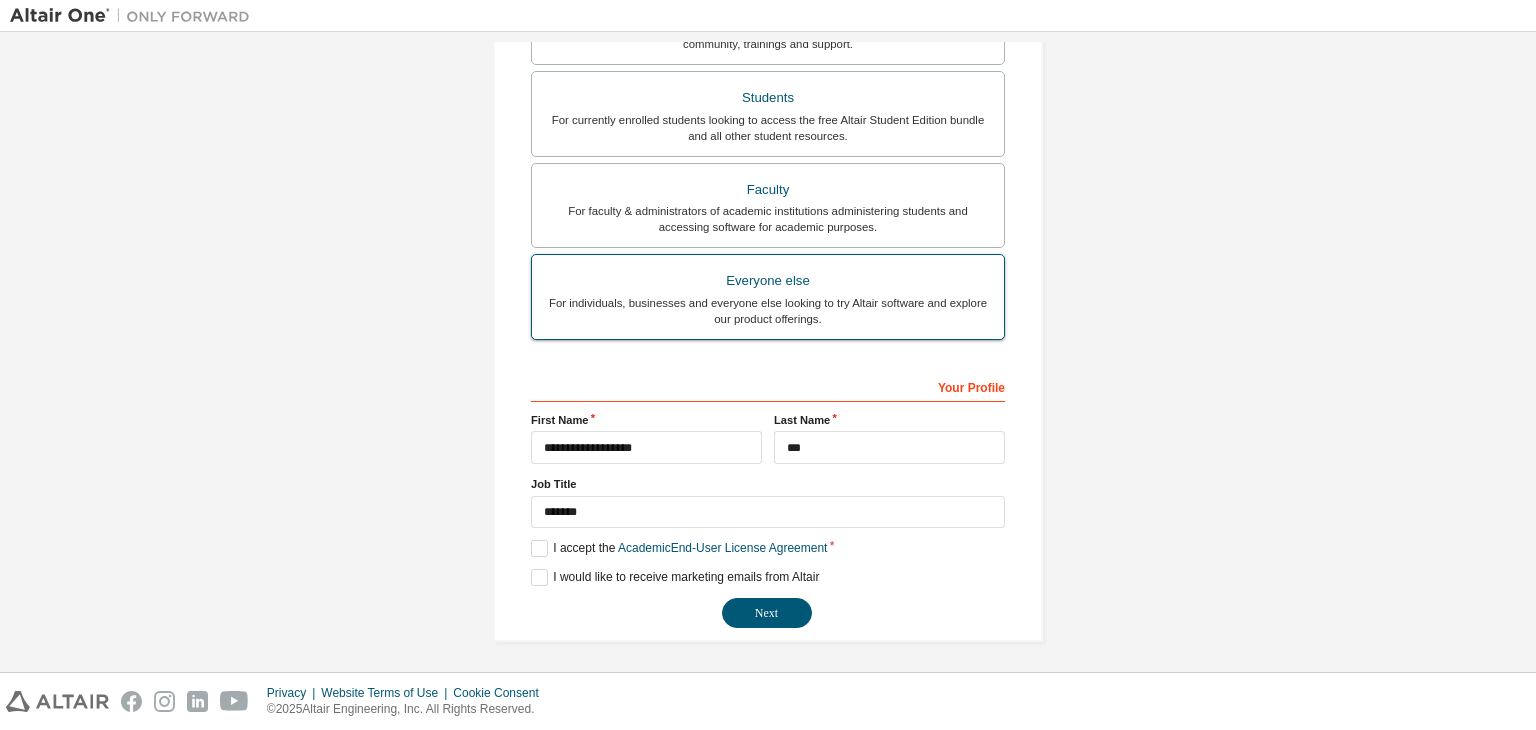 scroll, scrollTop: 0, scrollLeft: 0, axis: both 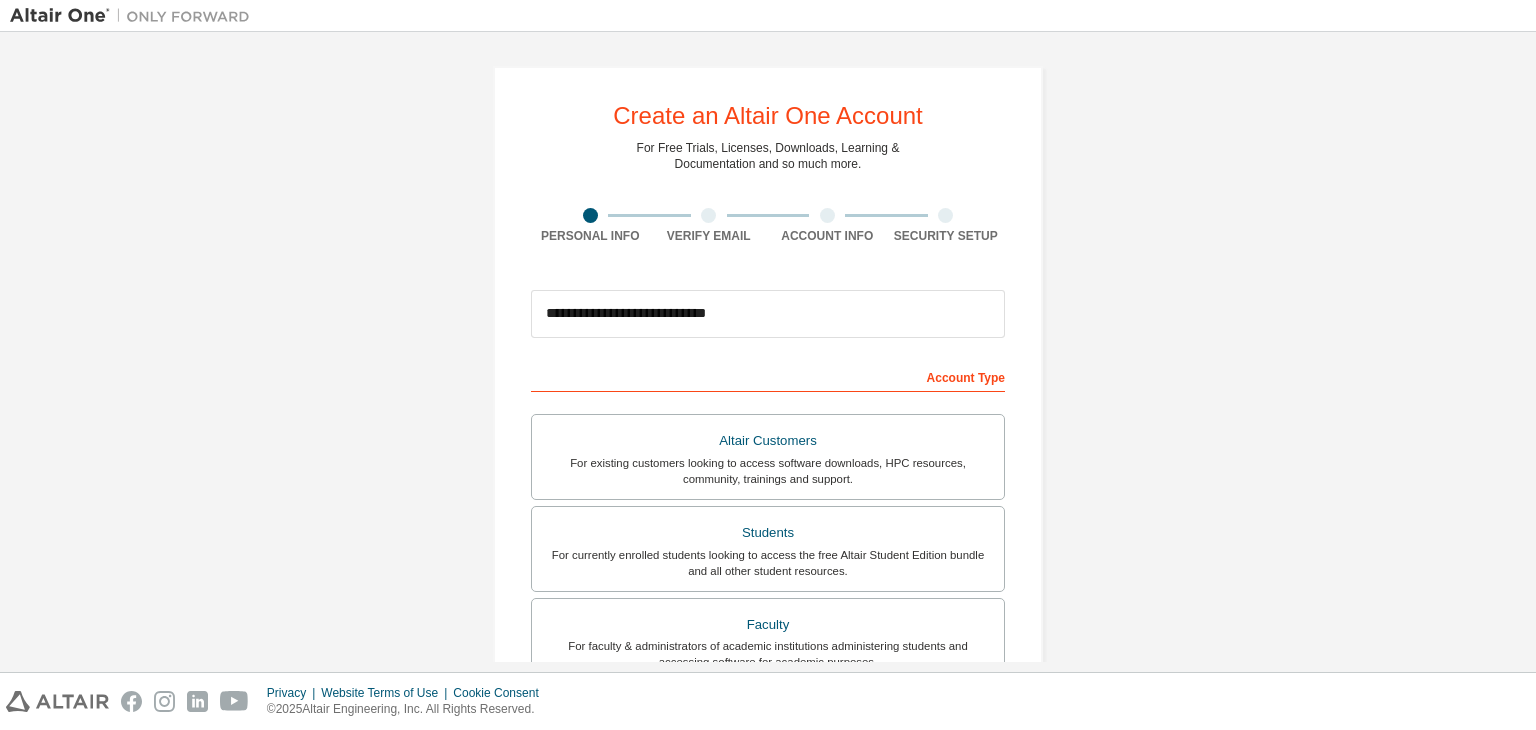 click on "**********" at bounding box center (768, 571) 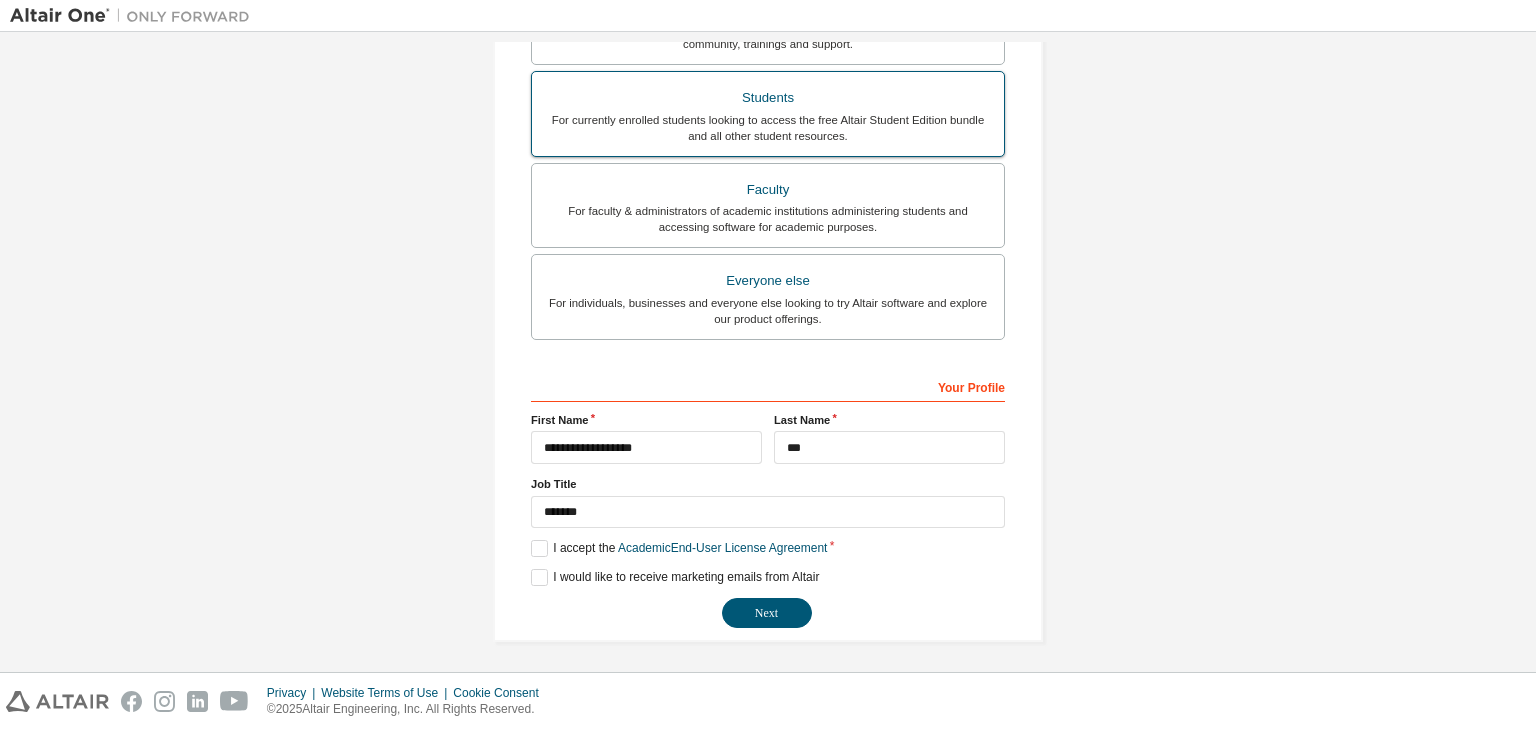 scroll, scrollTop: 434, scrollLeft: 0, axis: vertical 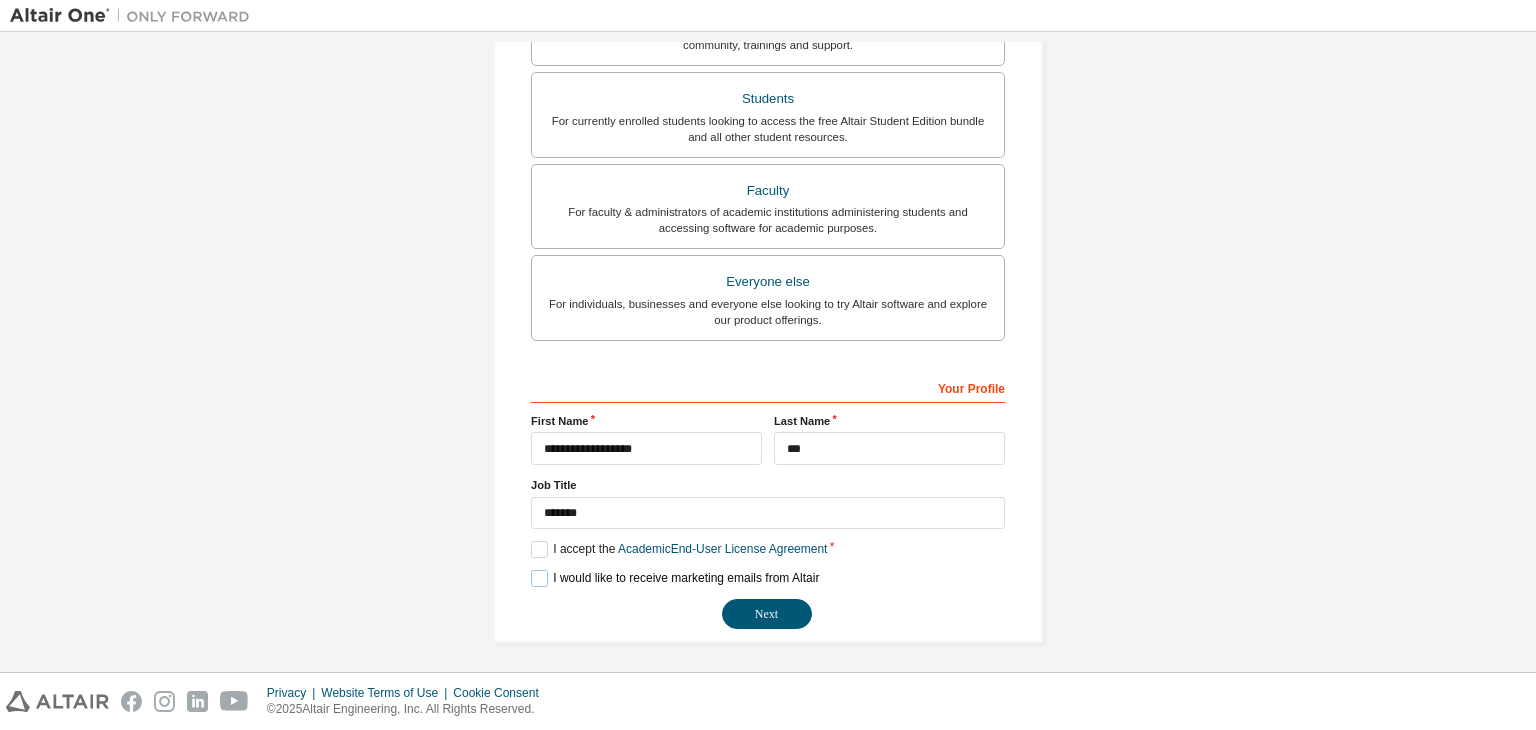 click on "I would like to receive marketing emails from Altair" at bounding box center (675, 578) 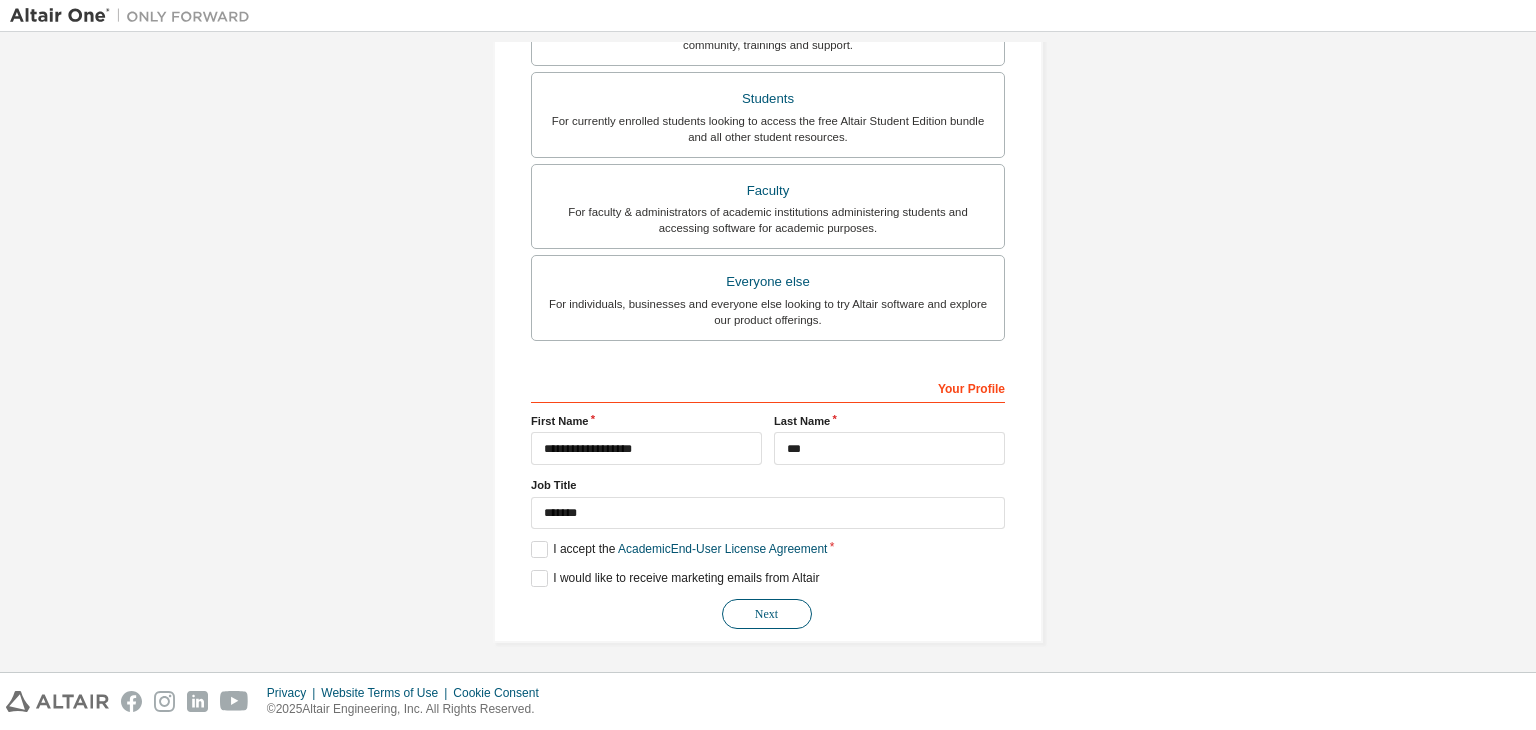 click on "Next" at bounding box center [767, 614] 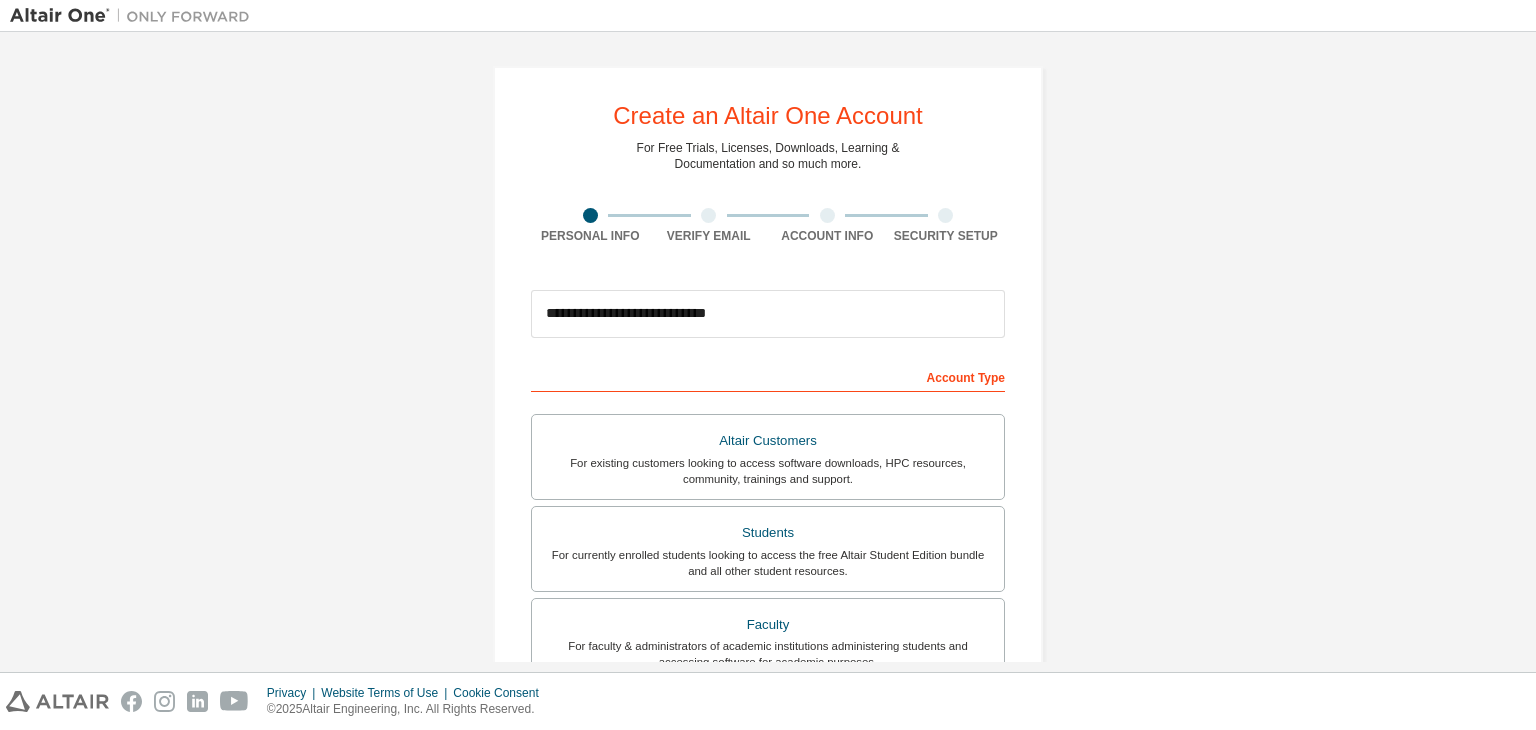 scroll, scrollTop: 435, scrollLeft: 0, axis: vertical 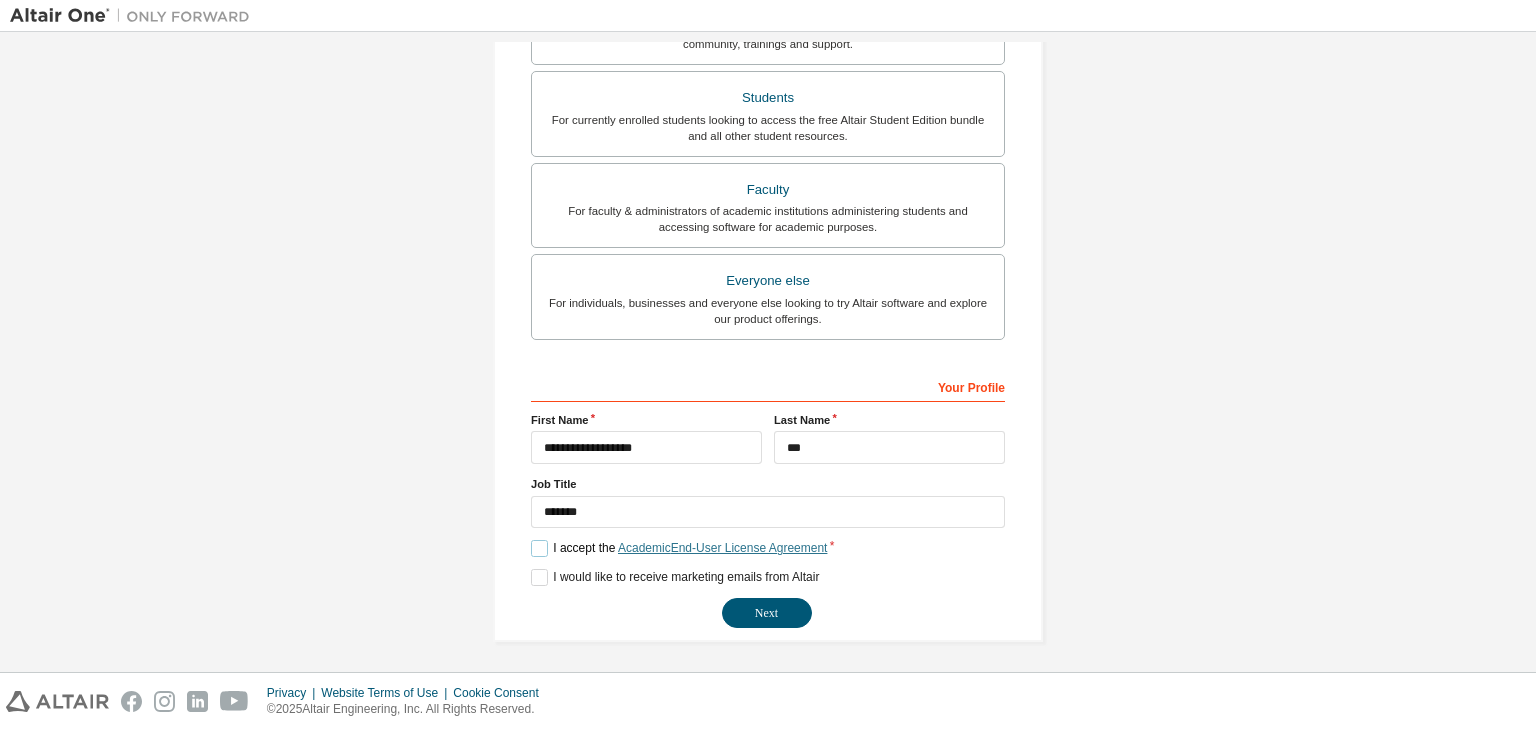 click on "Academic   End-User License Agreement" at bounding box center [722, 548] 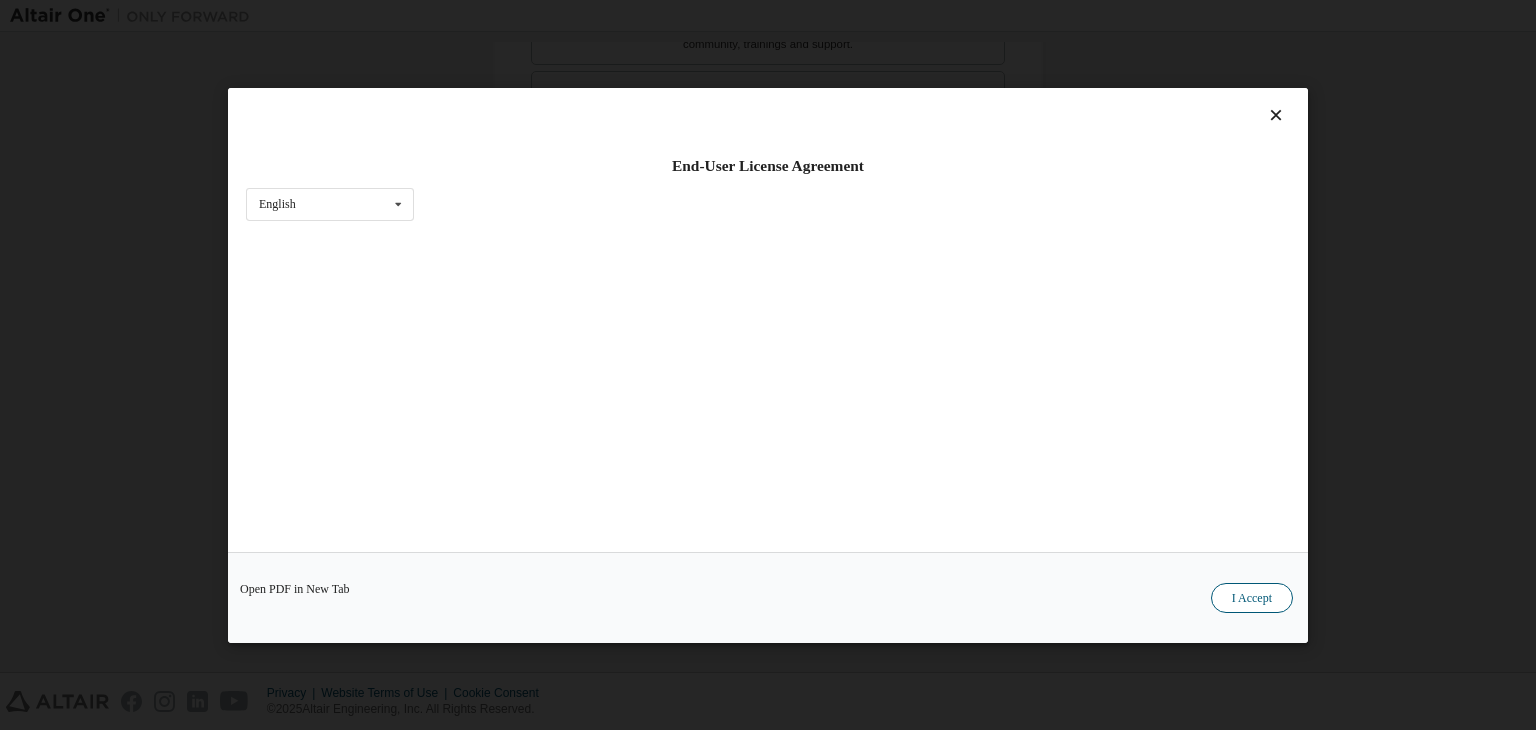click on "I Accept" at bounding box center (1252, 598) 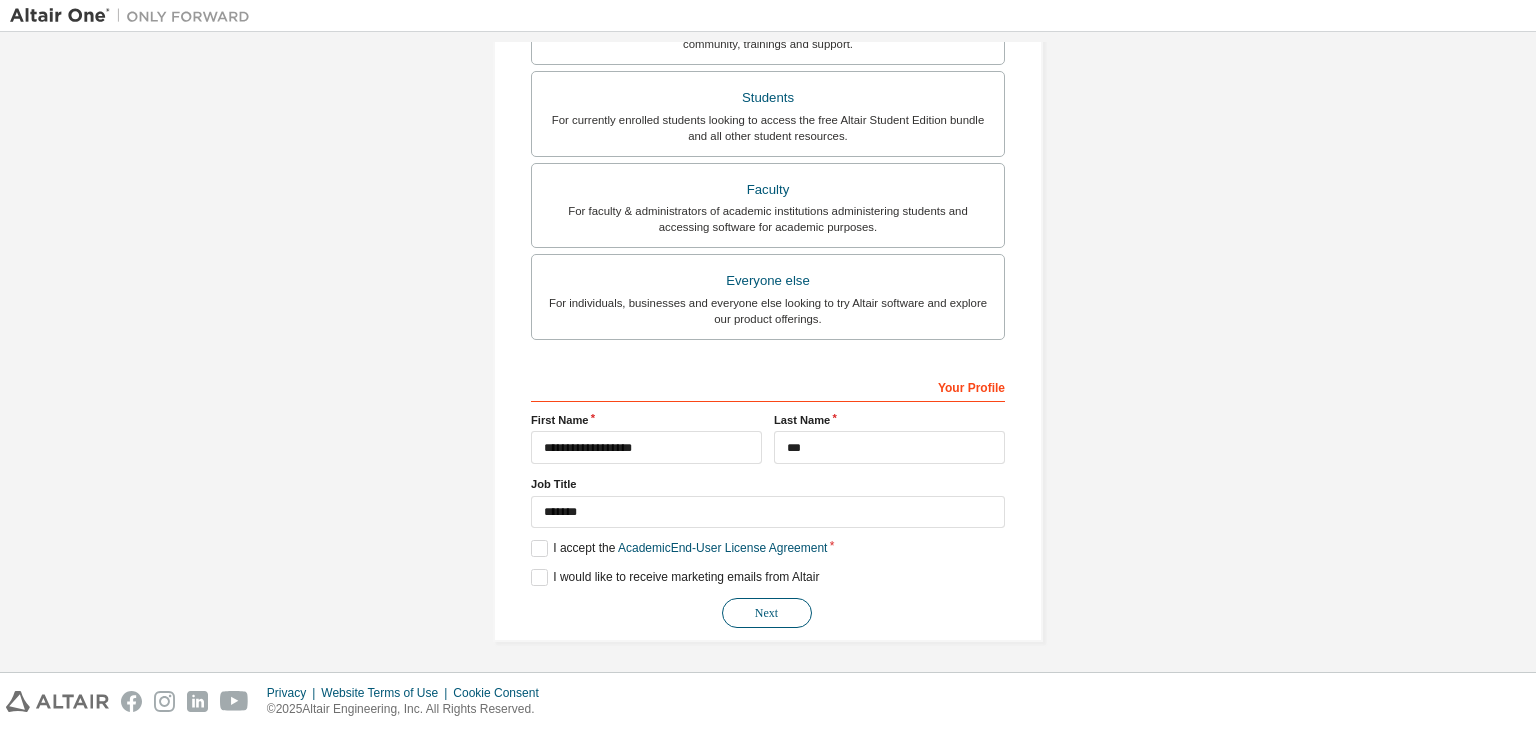click on "Next" at bounding box center (767, 613) 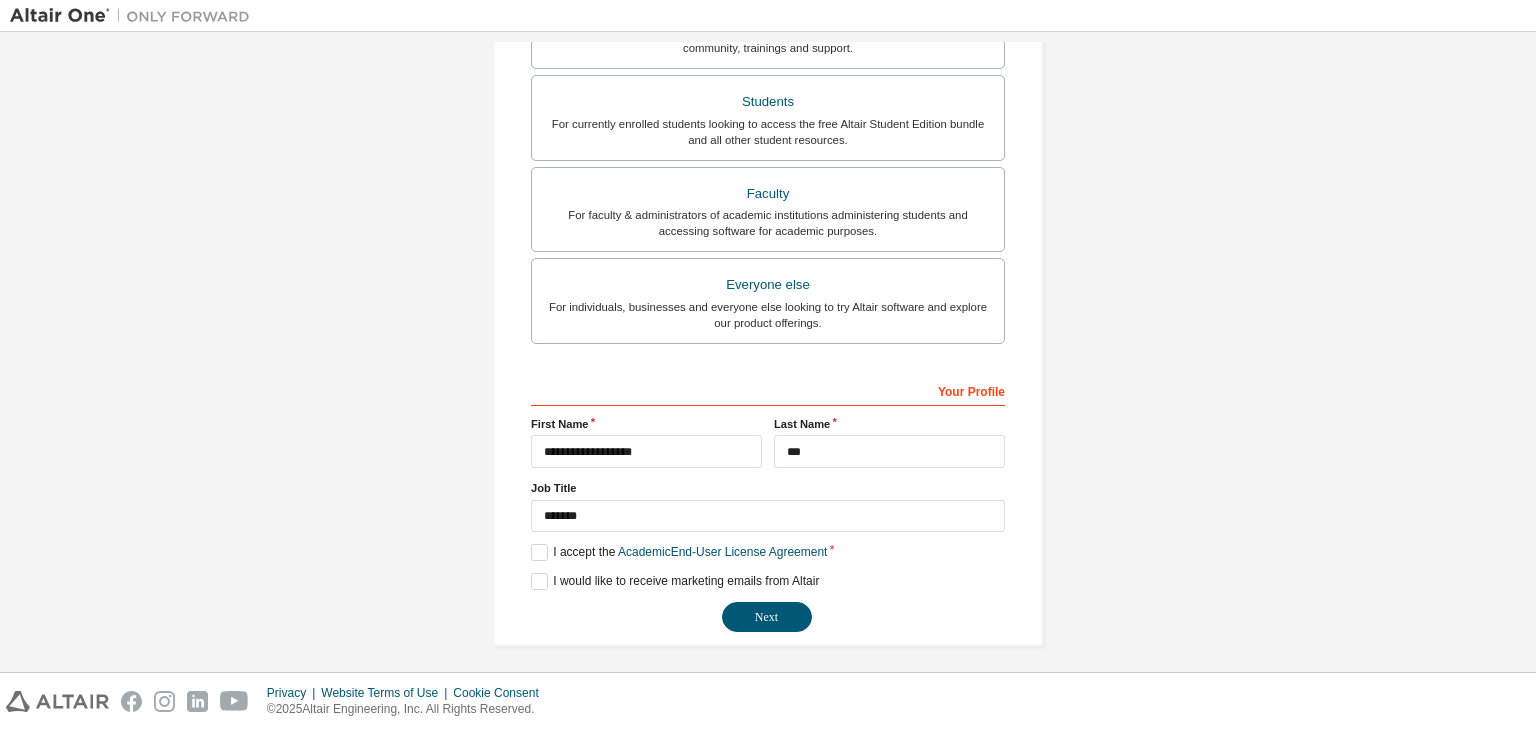 scroll, scrollTop: 435, scrollLeft: 0, axis: vertical 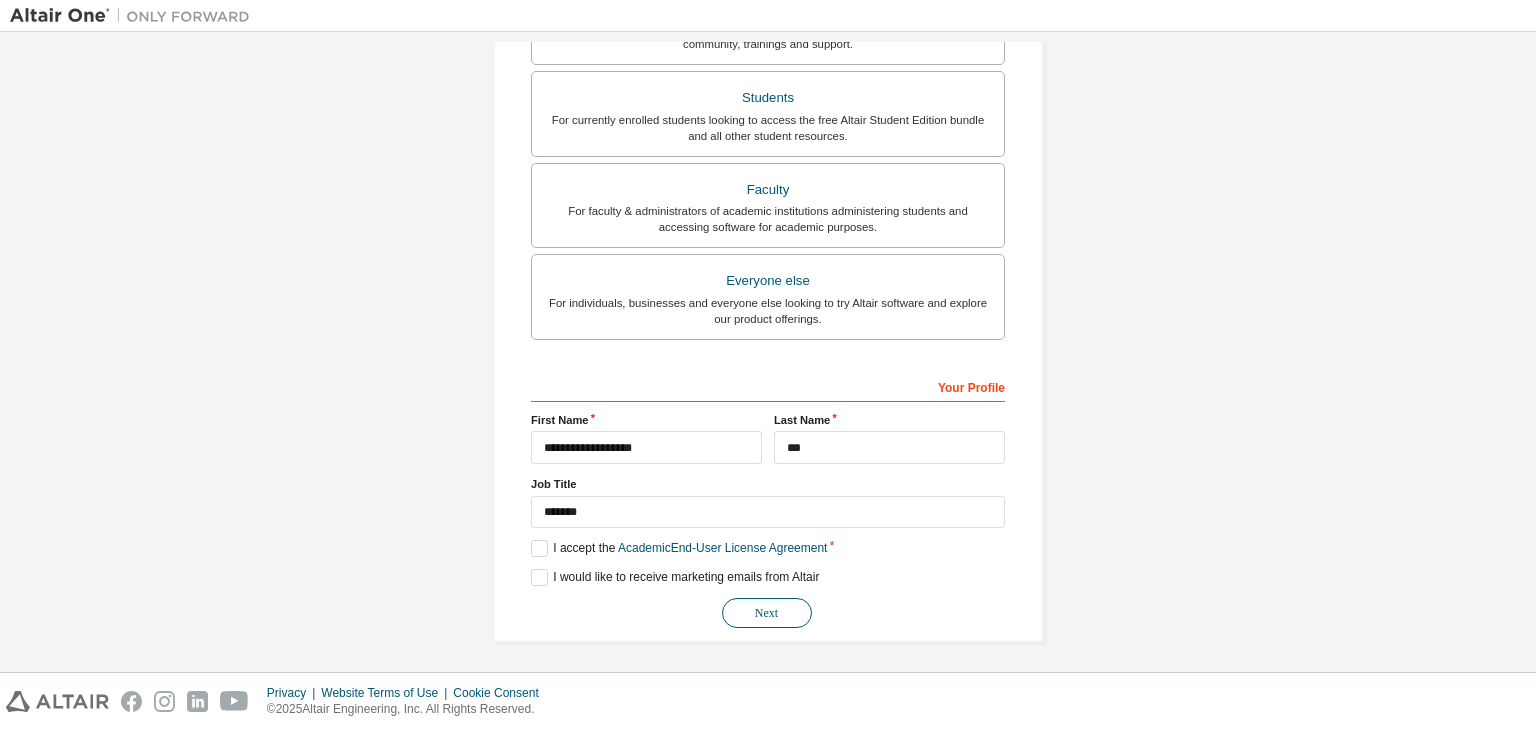 click on "Next" at bounding box center (767, 613) 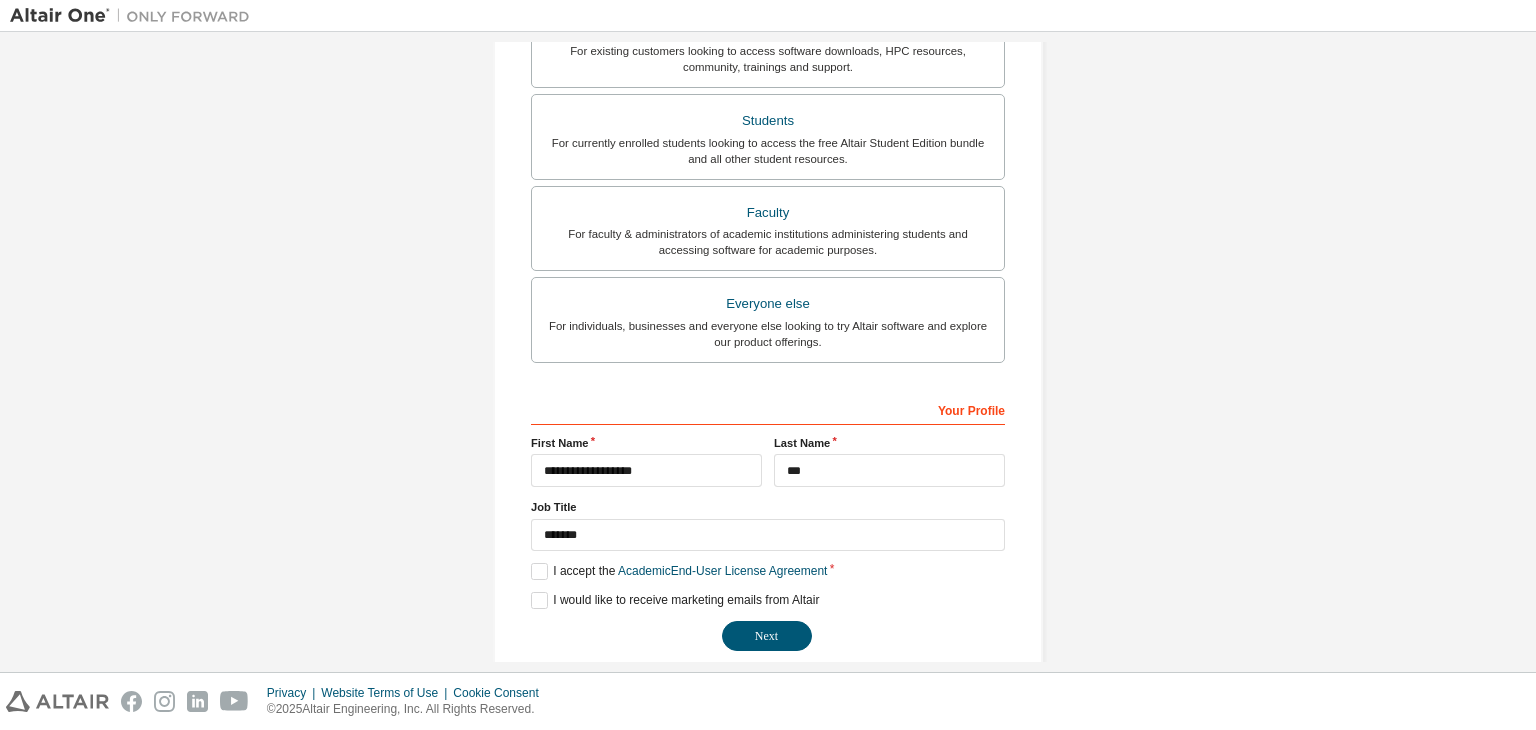 scroll, scrollTop: 435, scrollLeft: 0, axis: vertical 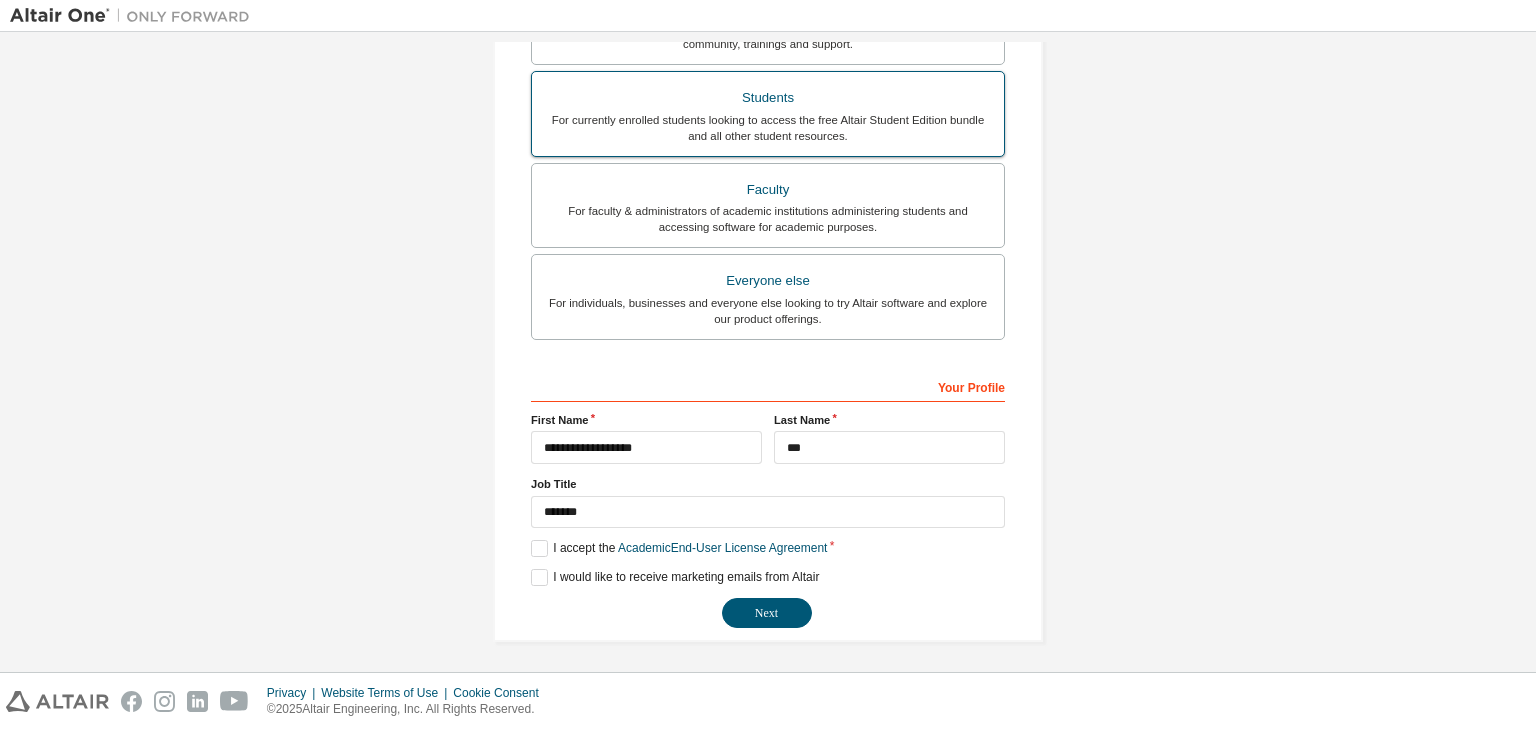 click on "For currently enrolled students looking to access the free Altair Student Edition bundle and all other student resources." at bounding box center (768, 128) 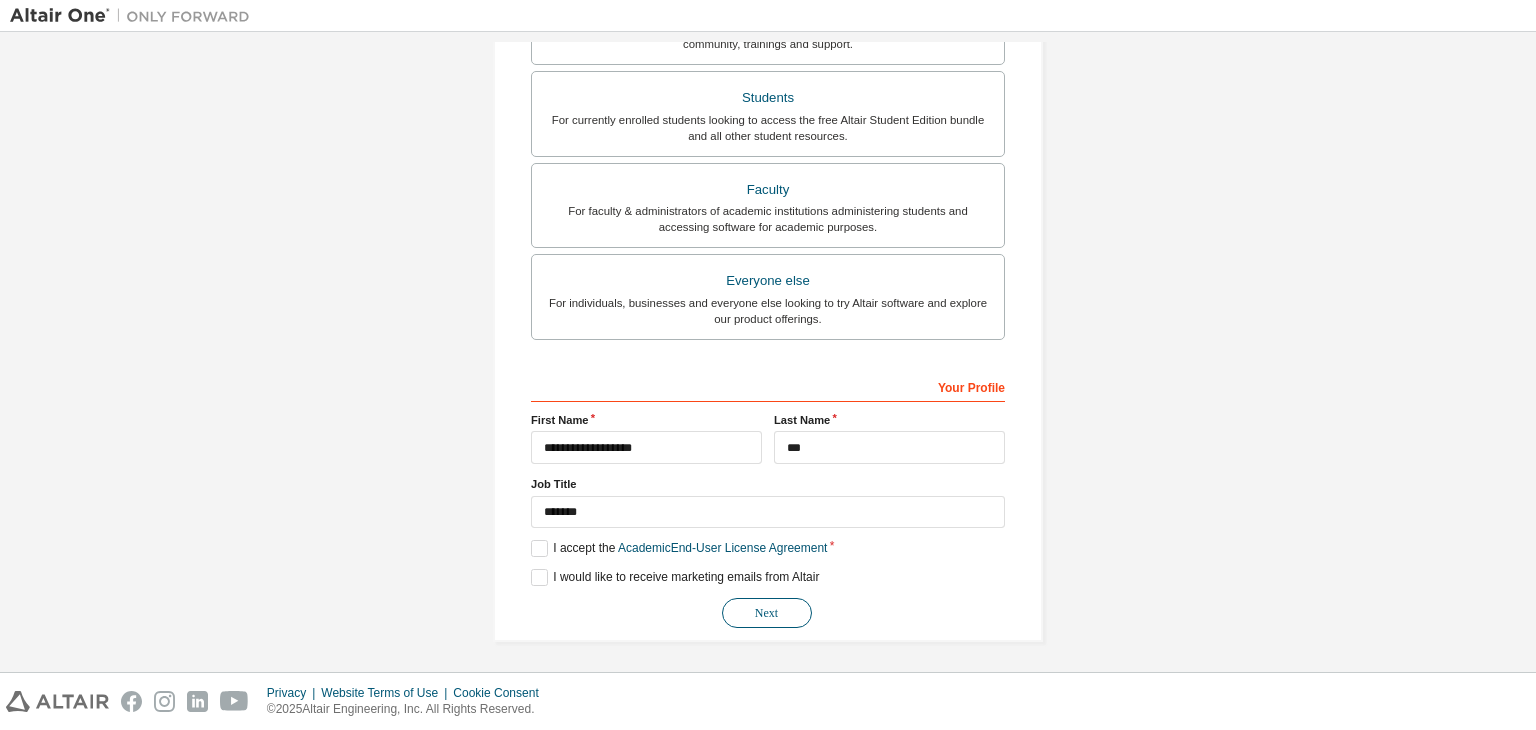 click on "Next" at bounding box center [767, 613] 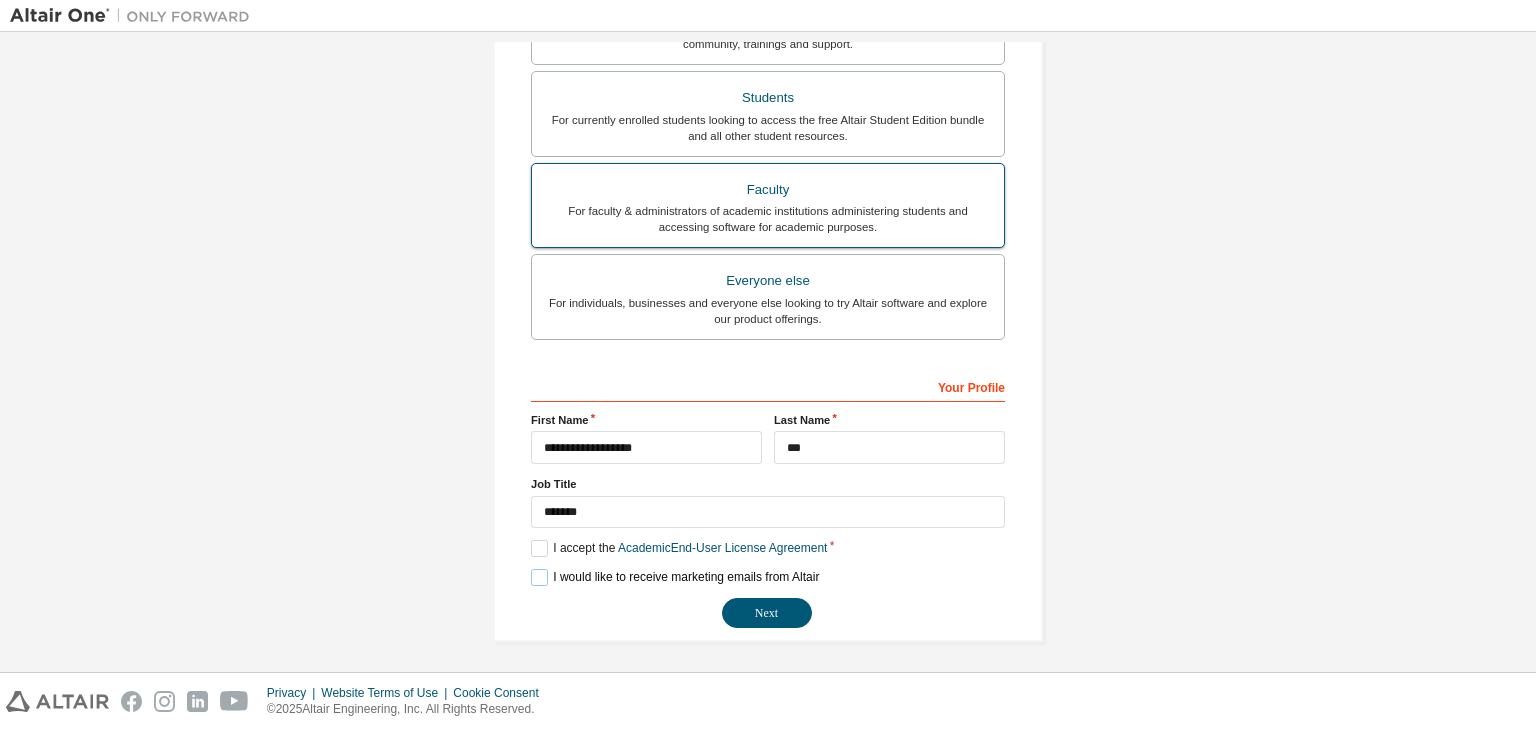 drag, startPoint x: 533, startPoint y: 572, endPoint x: 838, endPoint y: 189, distance: 489.60596 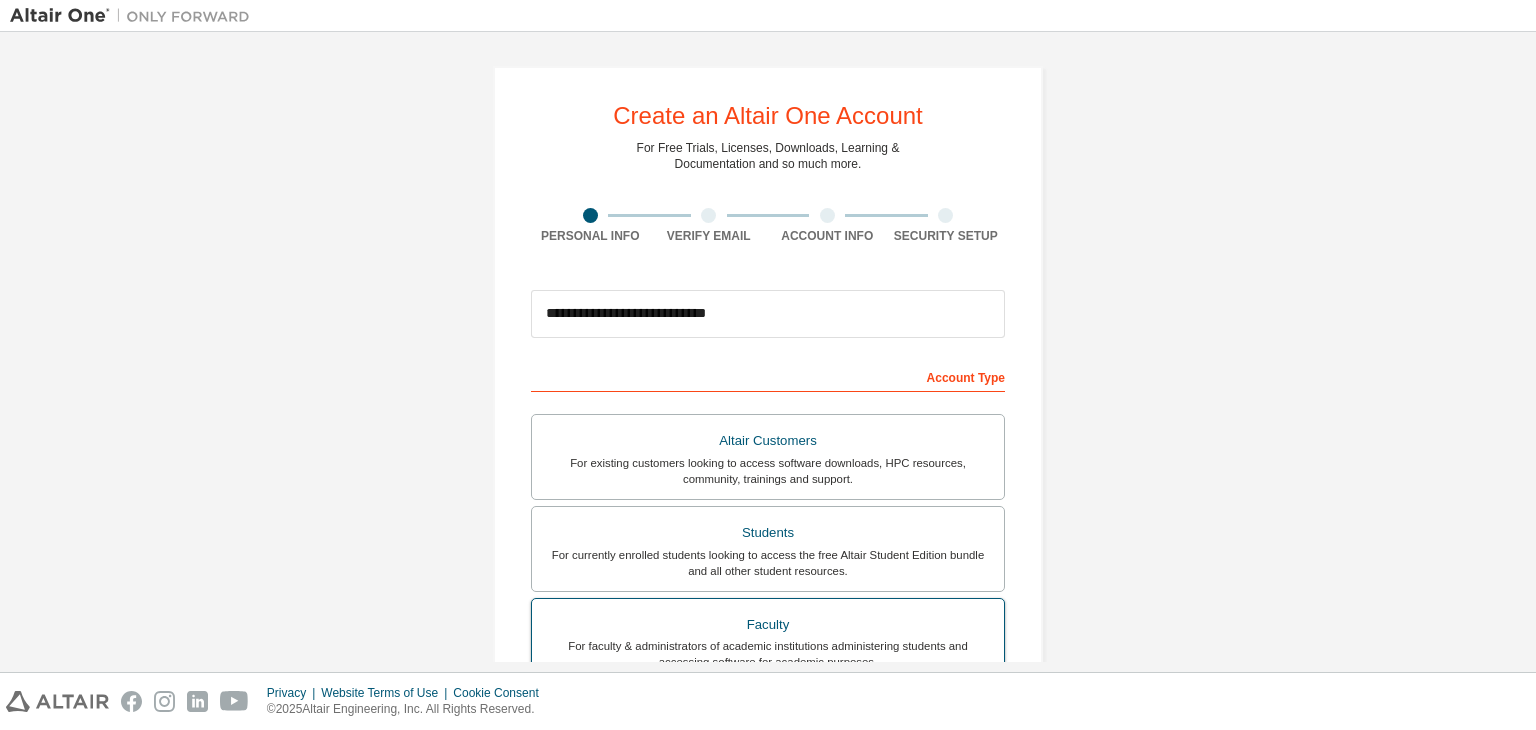 scroll, scrollTop: 435, scrollLeft: 0, axis: vertical 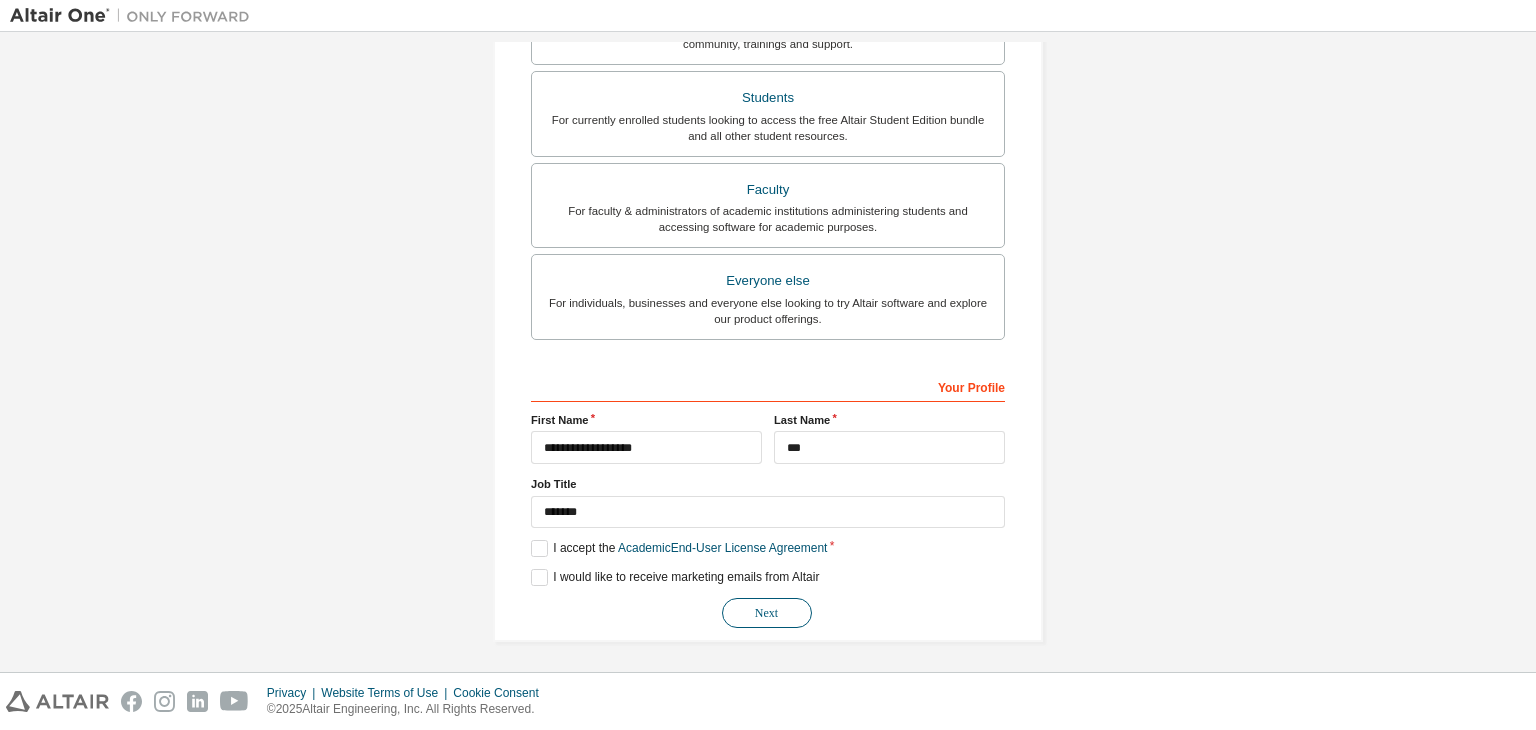 click on "Next" at bounding box center (767, 613) 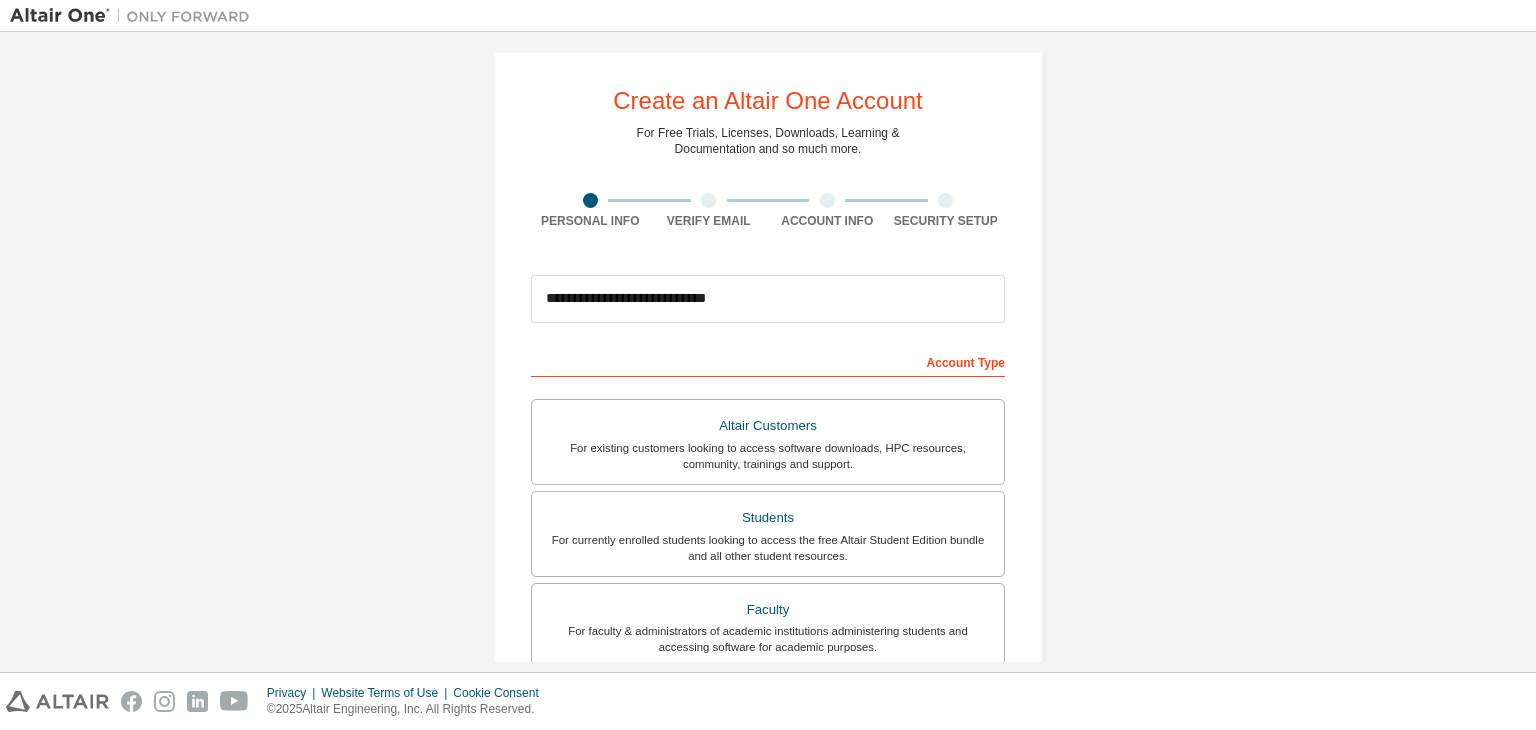 scroll, scrollTop: 0, scrollLeft: 0, axis: both 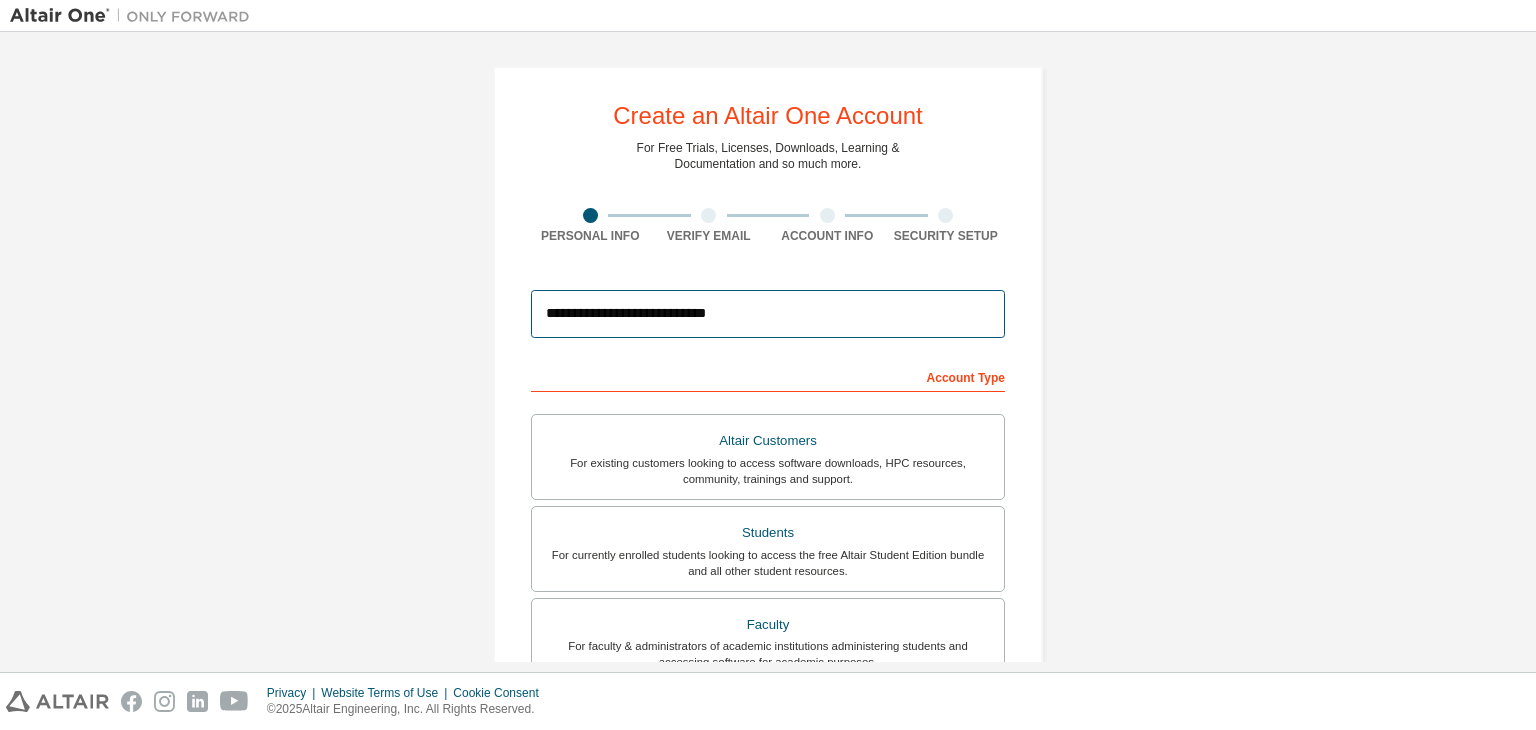 drag, startPoint x: 788, startPoint y: 315, endPoint x: 753, endPoint y: 322, distance: 35.69314 